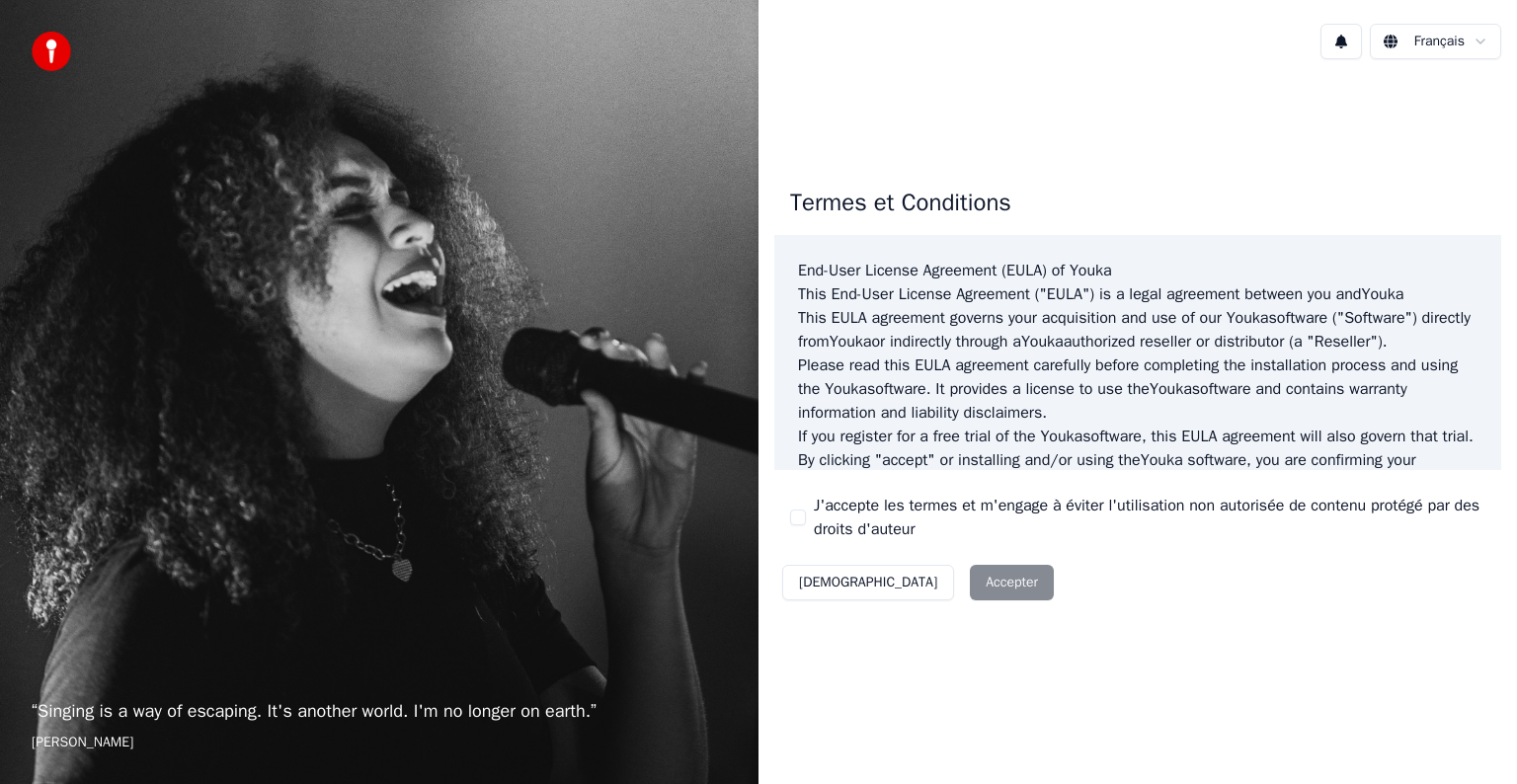 scroll, scrollTop: 0, scrollLeft: 0, axis: both 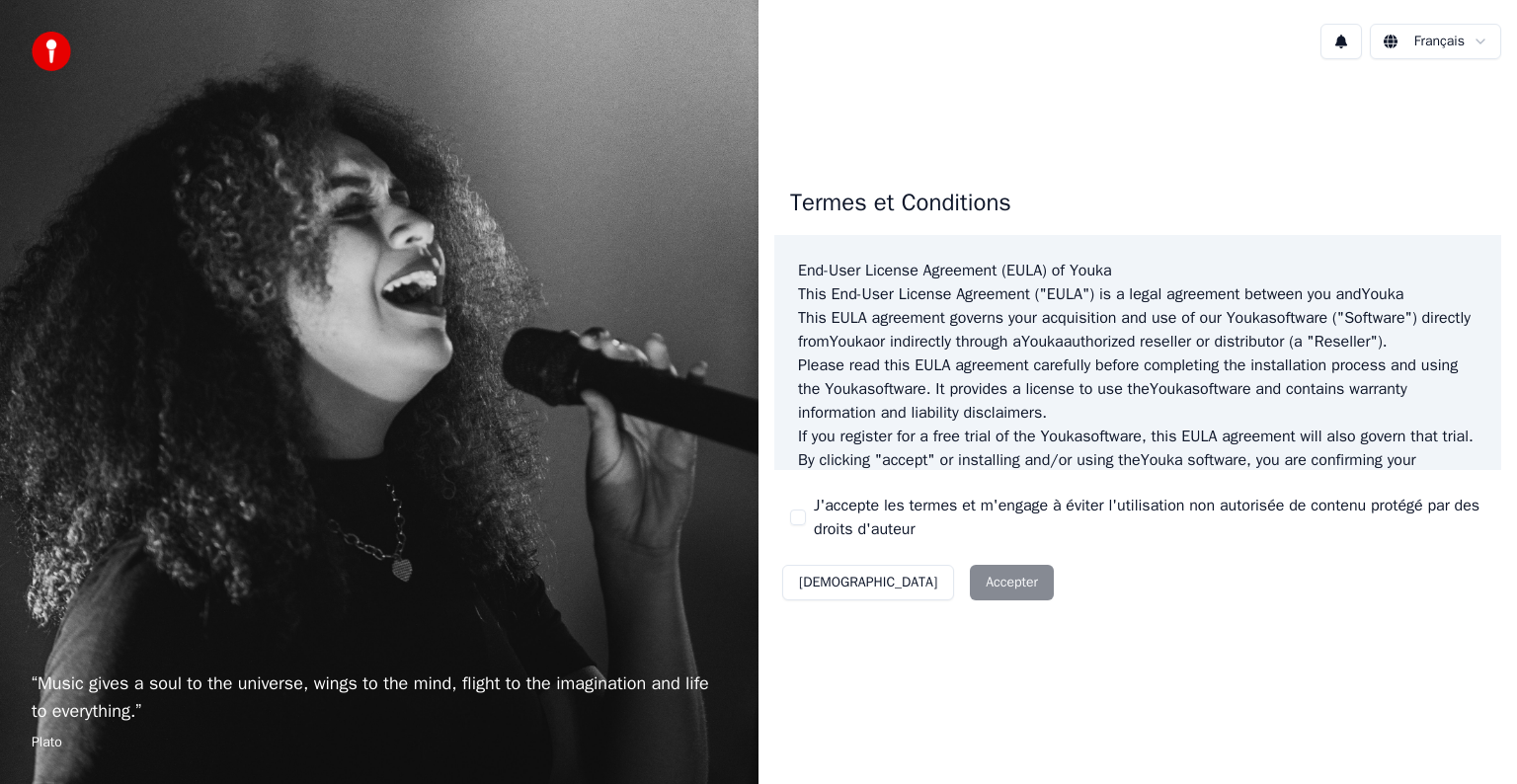 click on "J'accepte les termes et m'engage à éviter l'utilisation non autorisée de contenu protégé par des droits d'auteur" at bounding box center [798, 517] 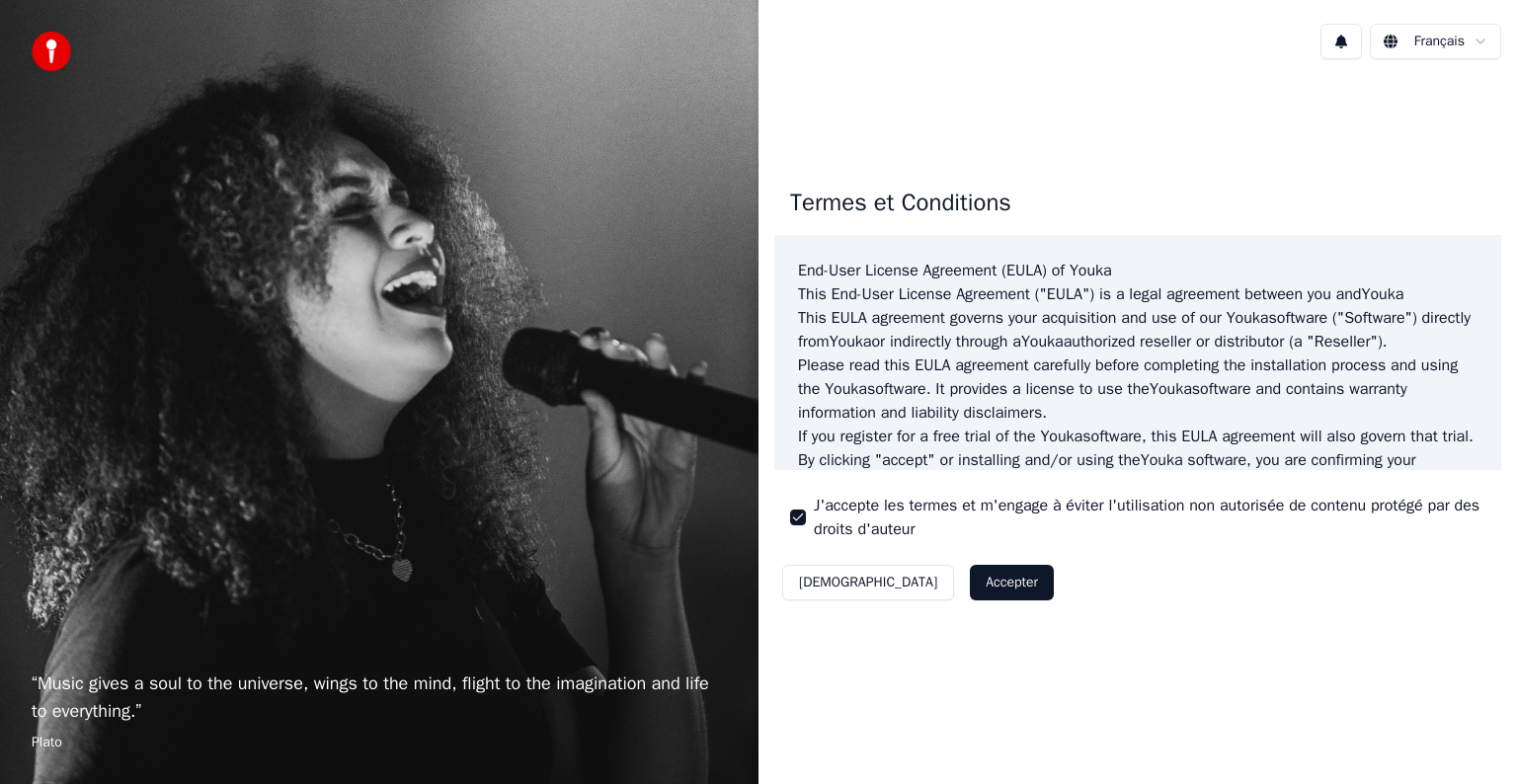 click on "Accepter" at bounding box center [1011, 583] 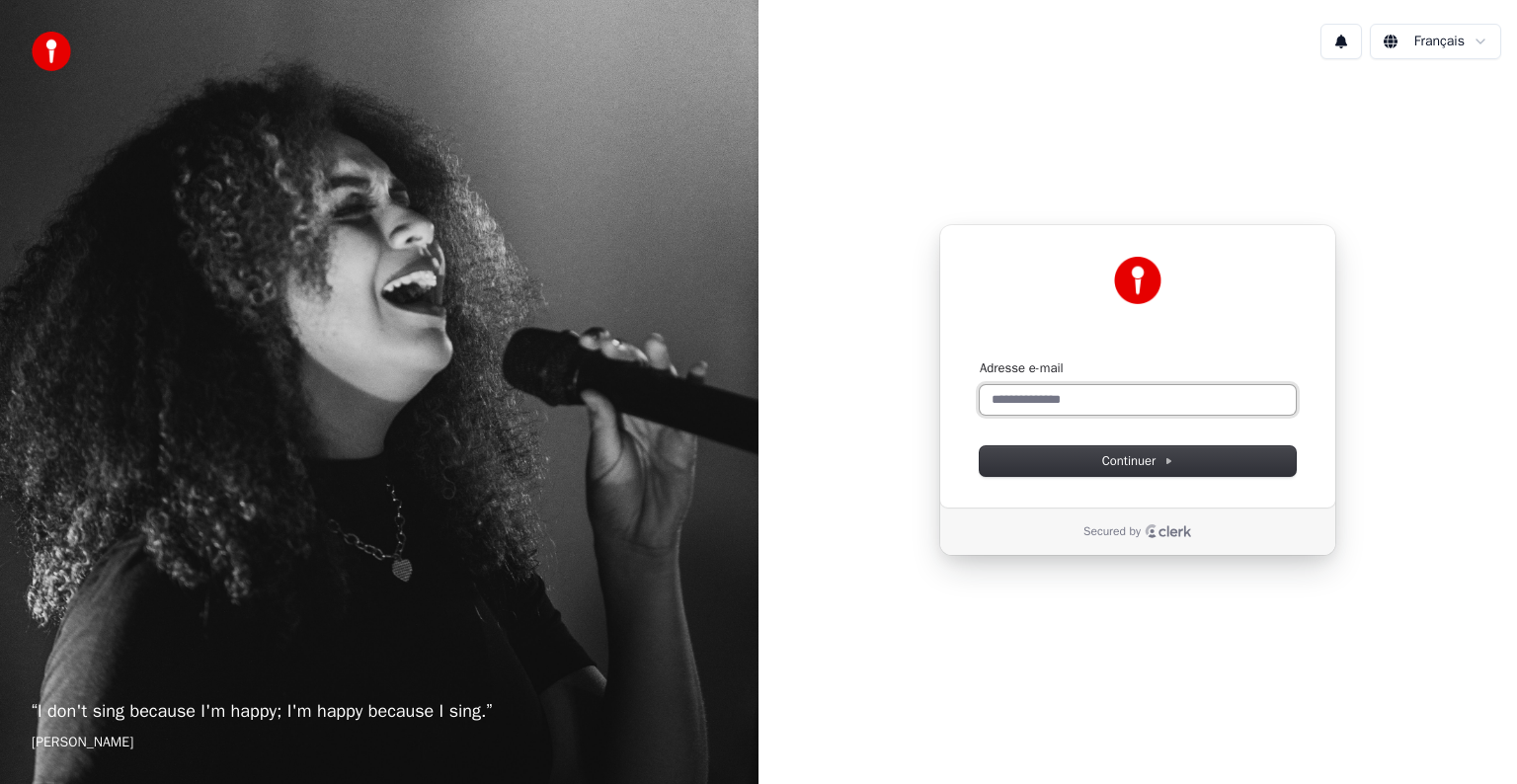 click on "Adresse e-mail" at bounding box center [1138, 400] 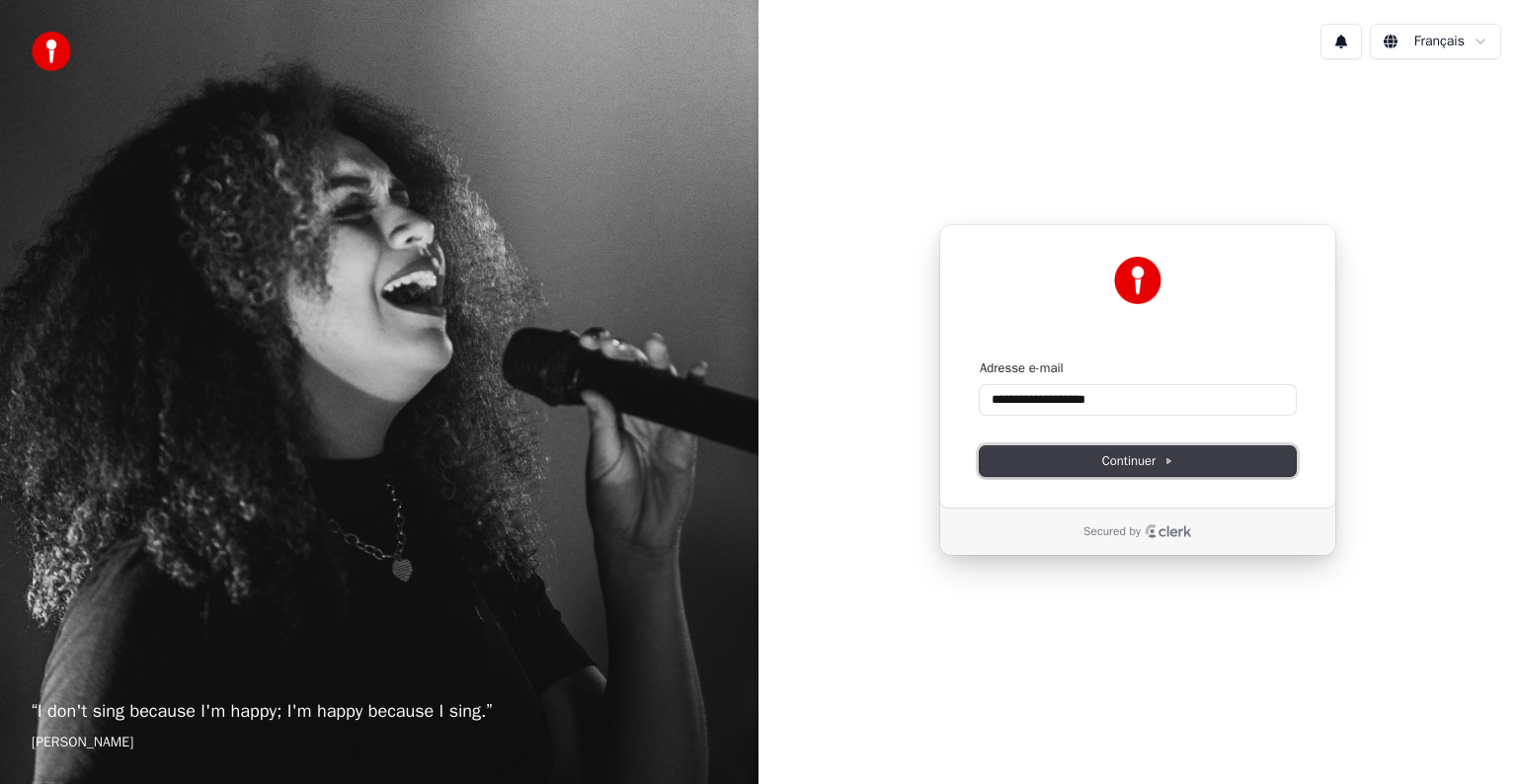 click 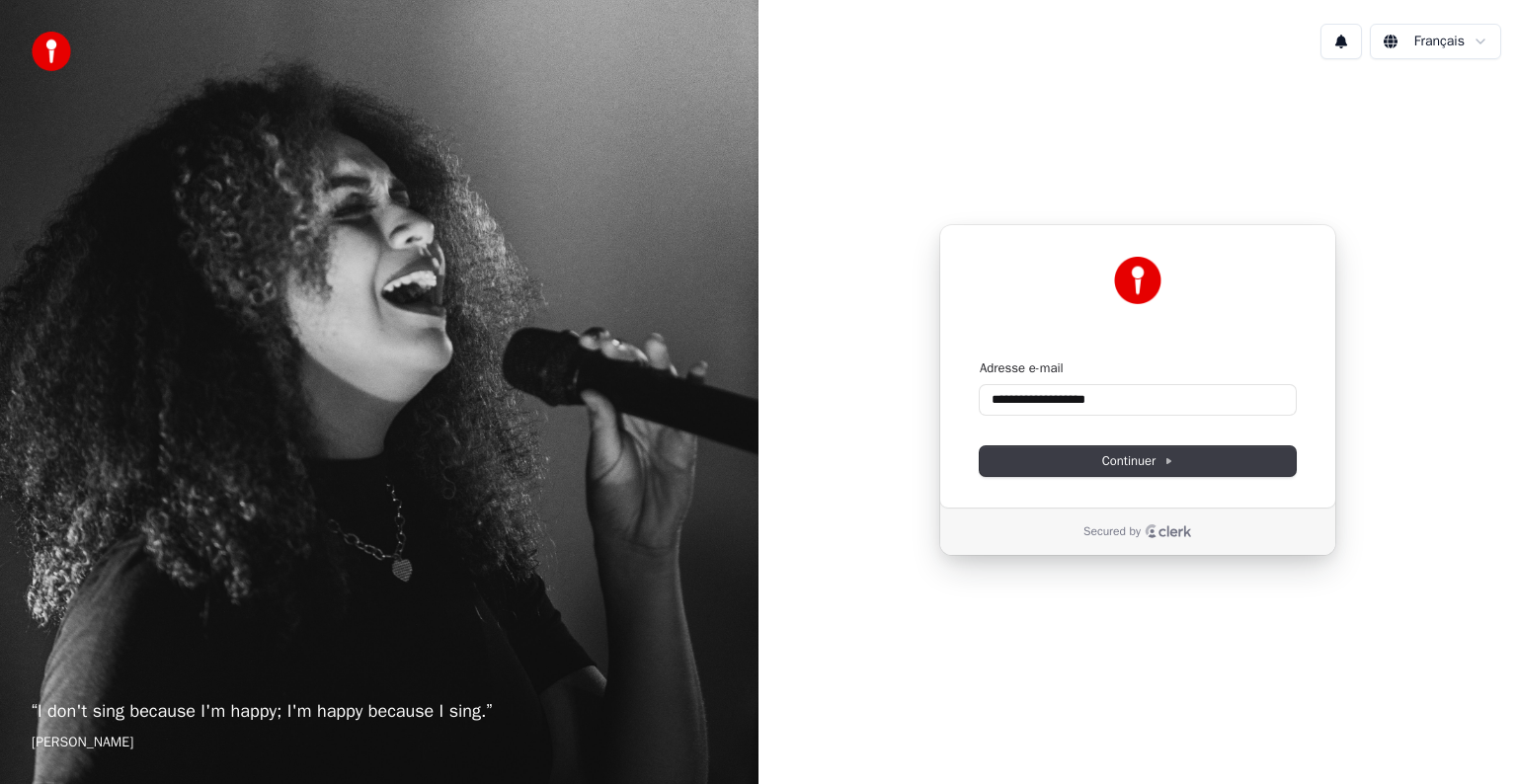 type on "**********" 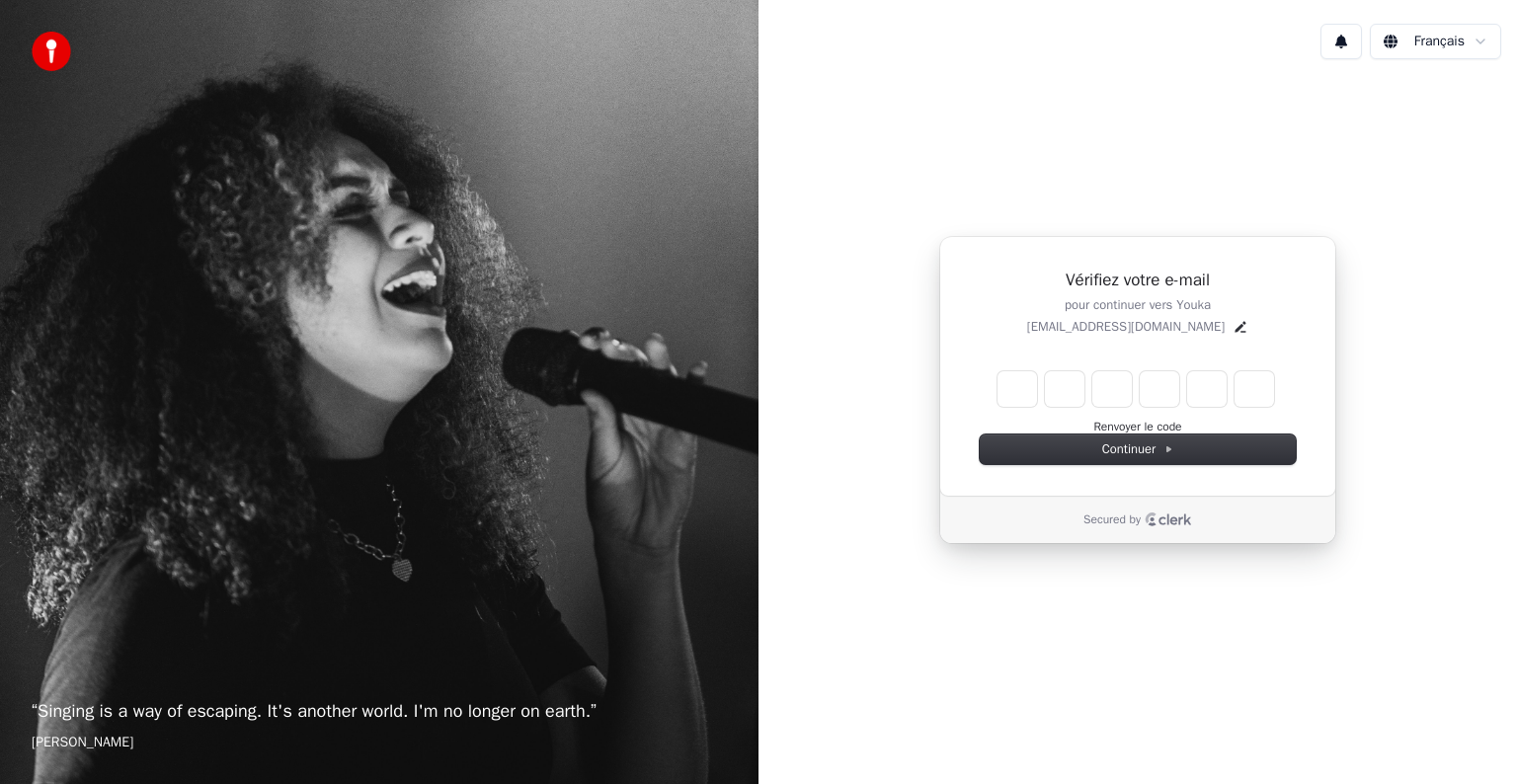 type on "*" 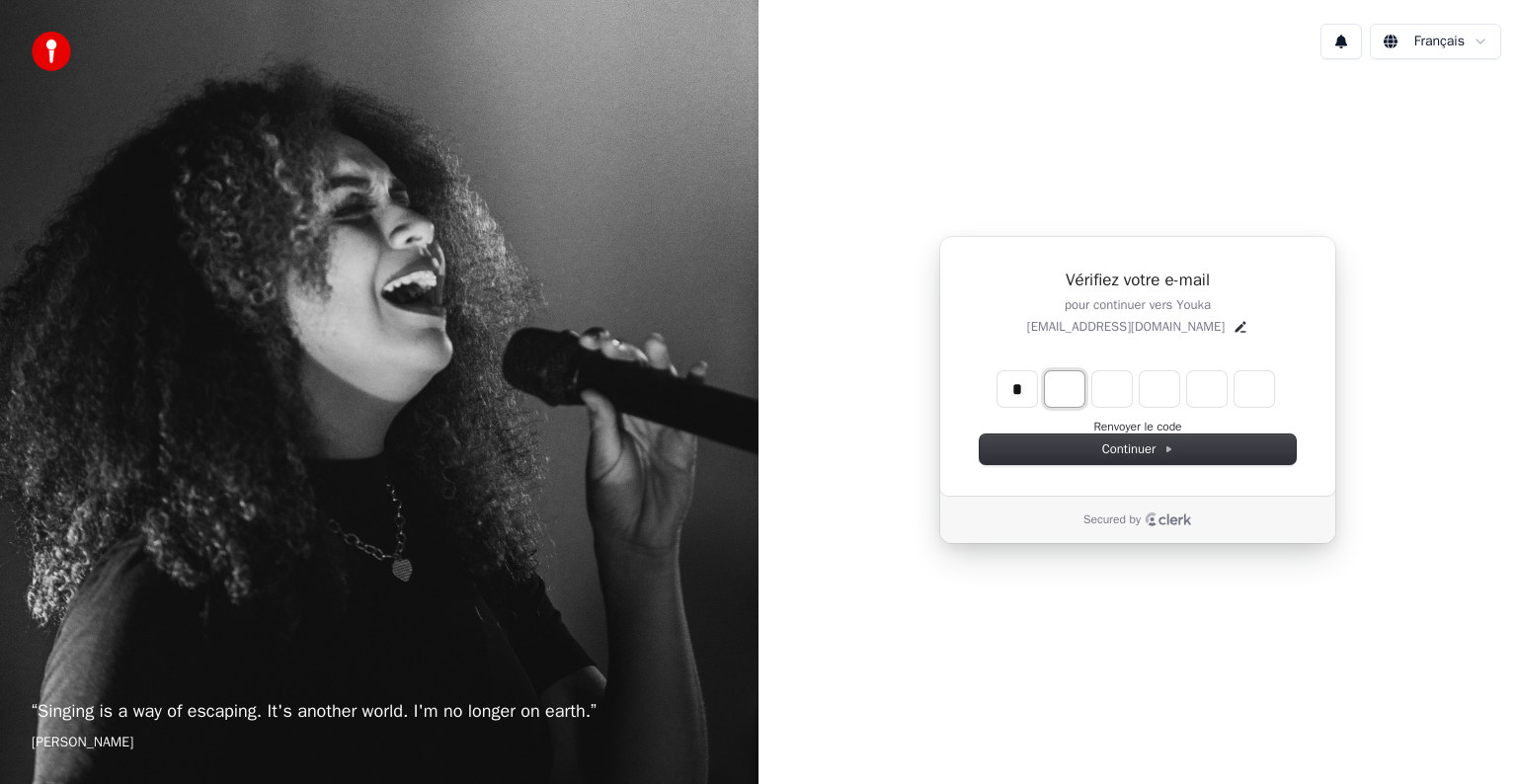 type on "*" 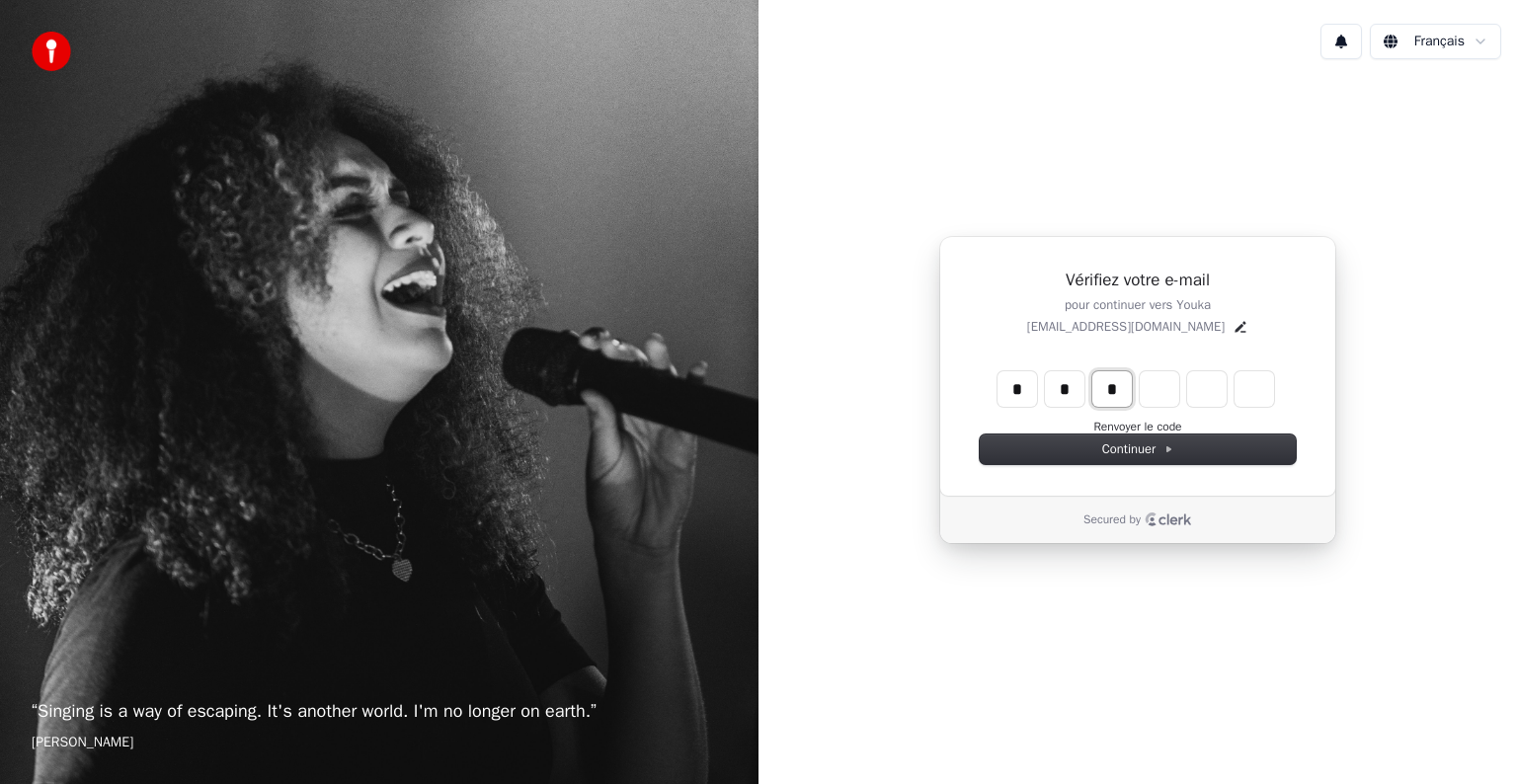 type on "*" 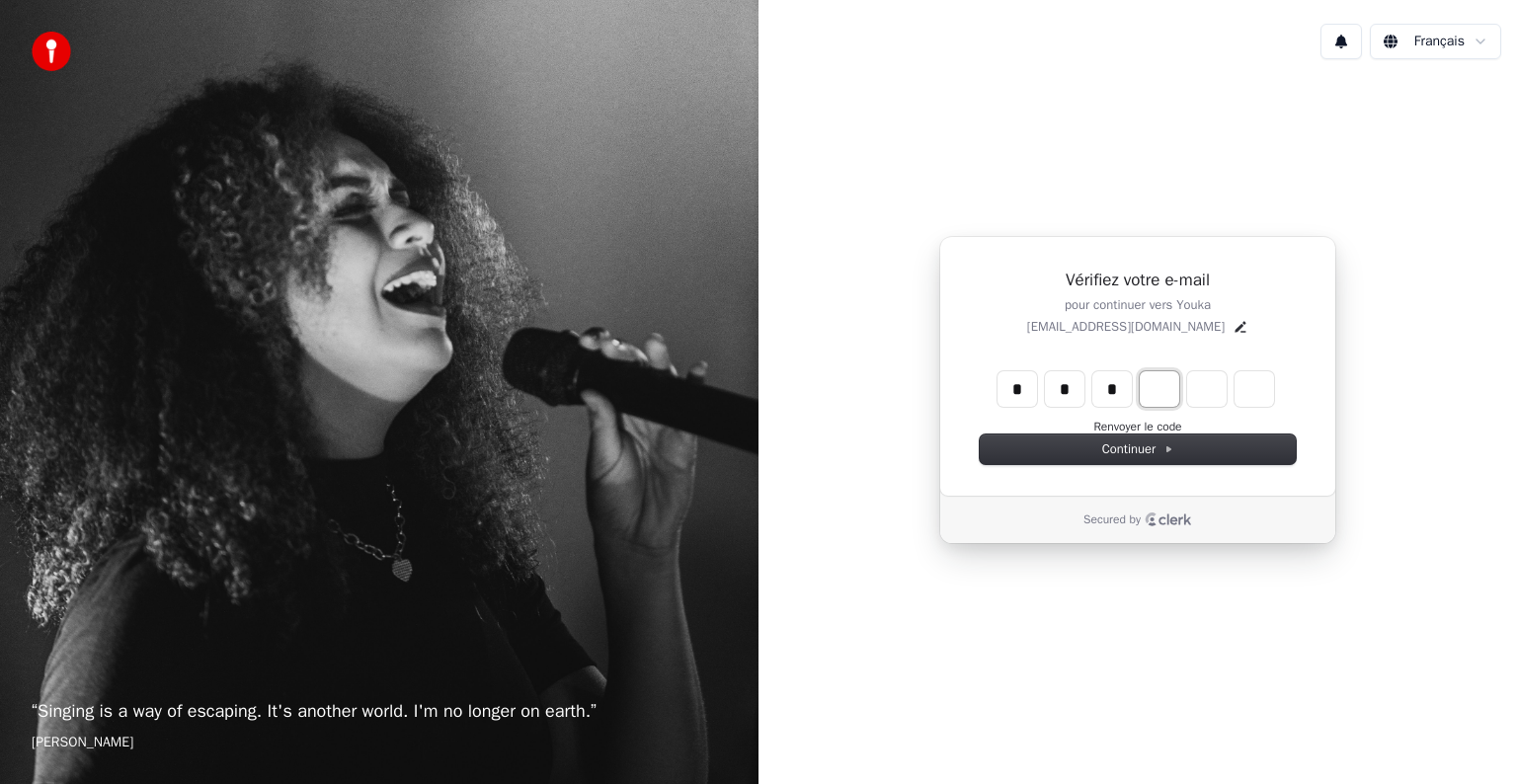 type on "*" 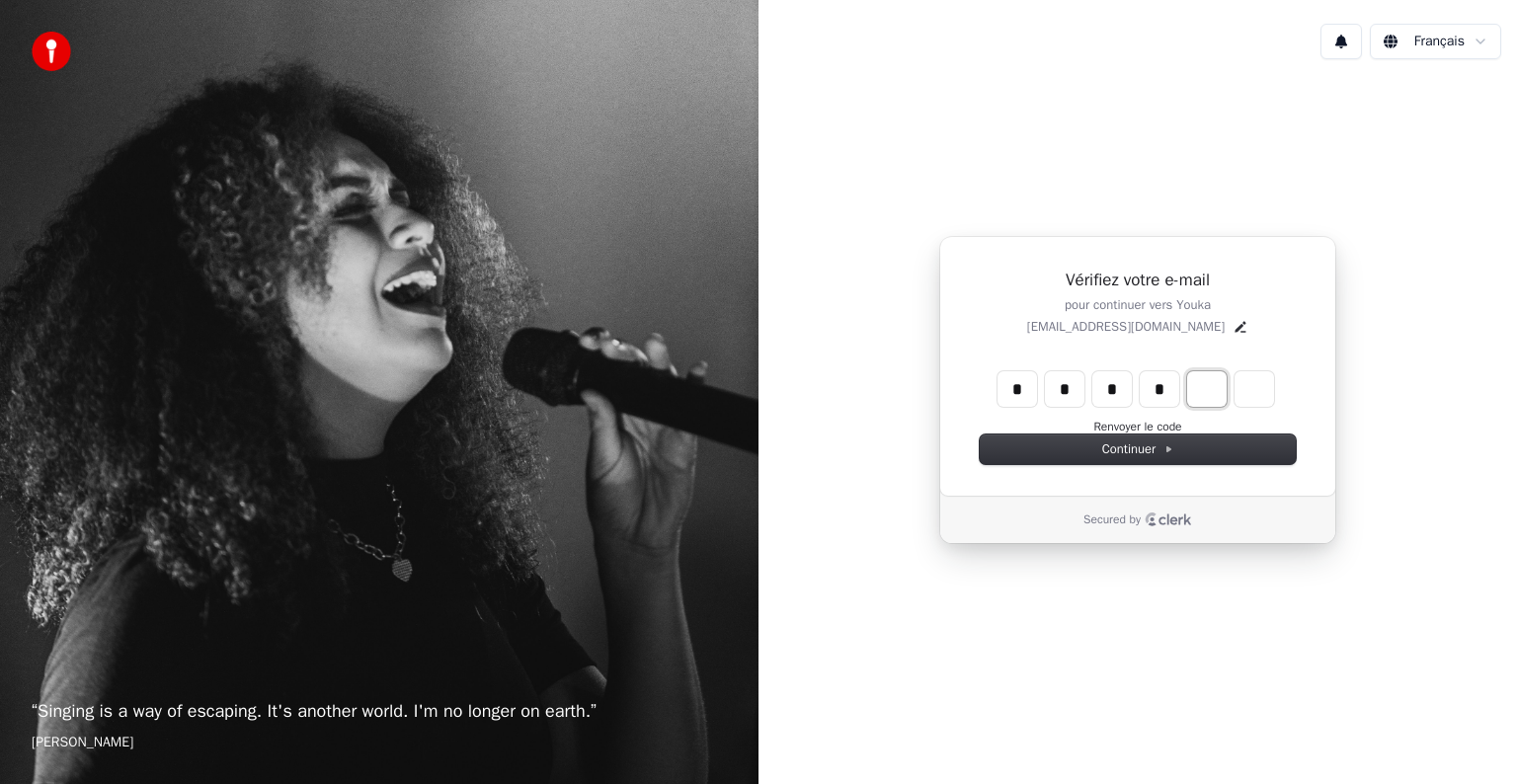 type on "*" 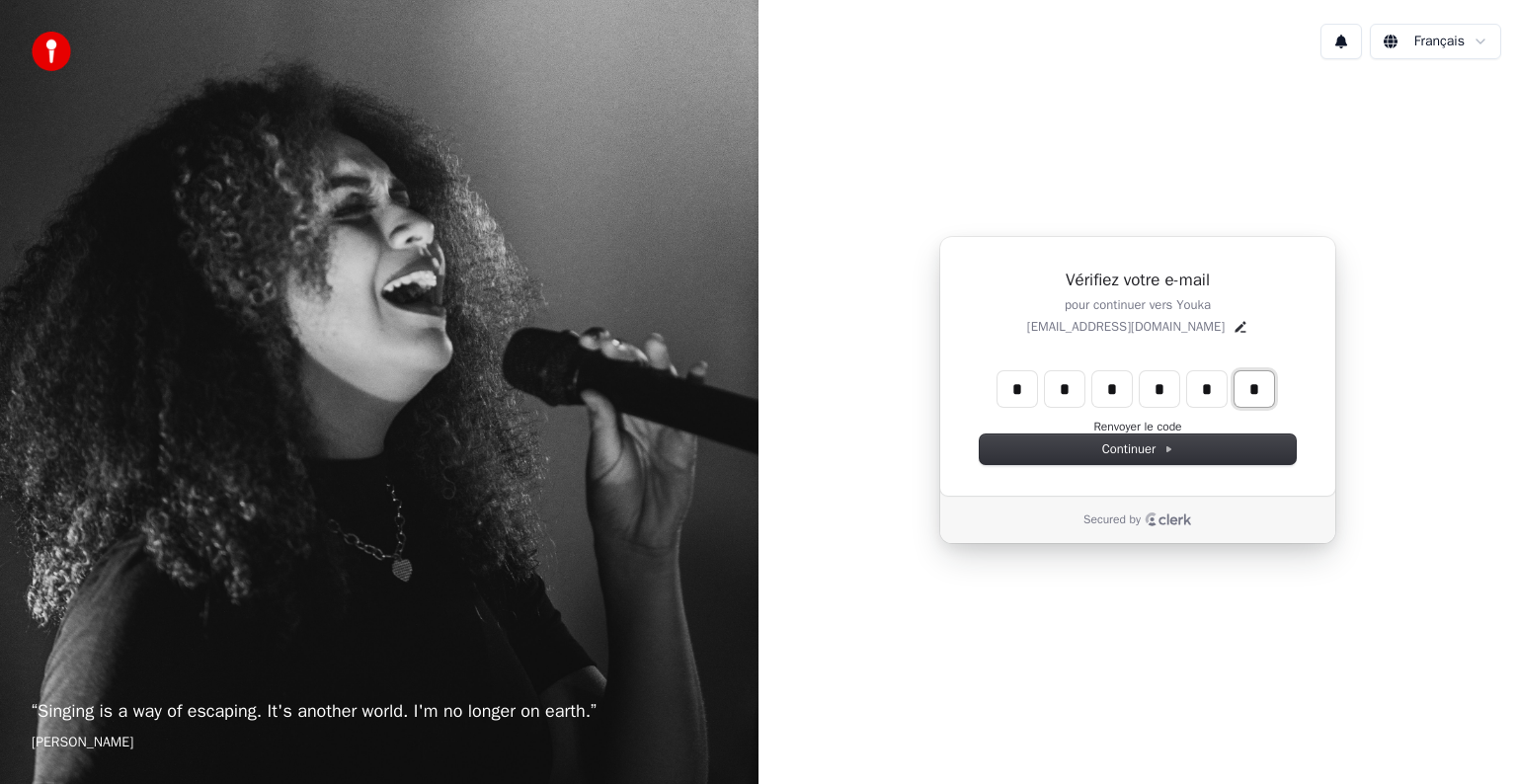 type on "*" 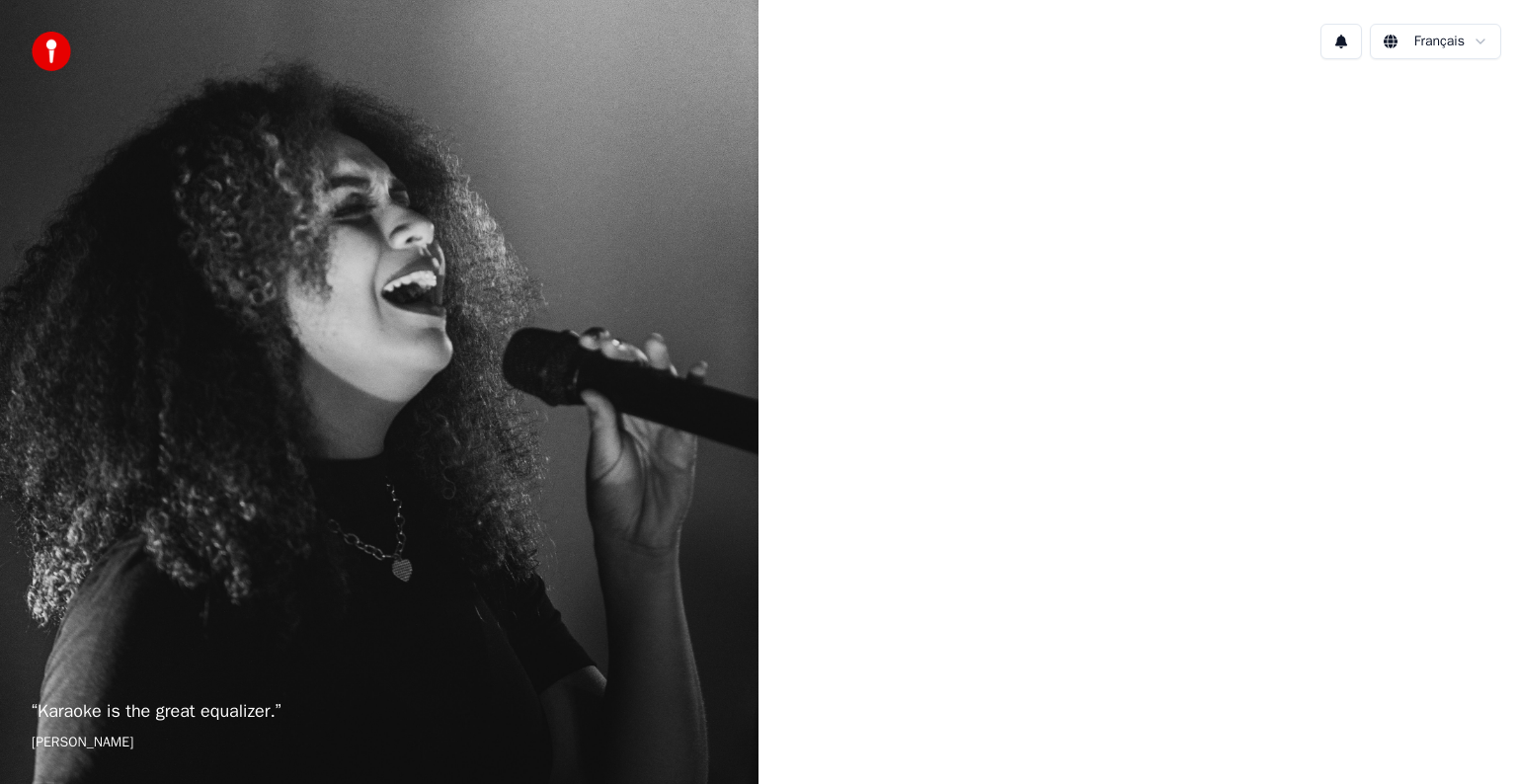 scroll, scrollTop: 0, scrollLeft: 0, axis: both 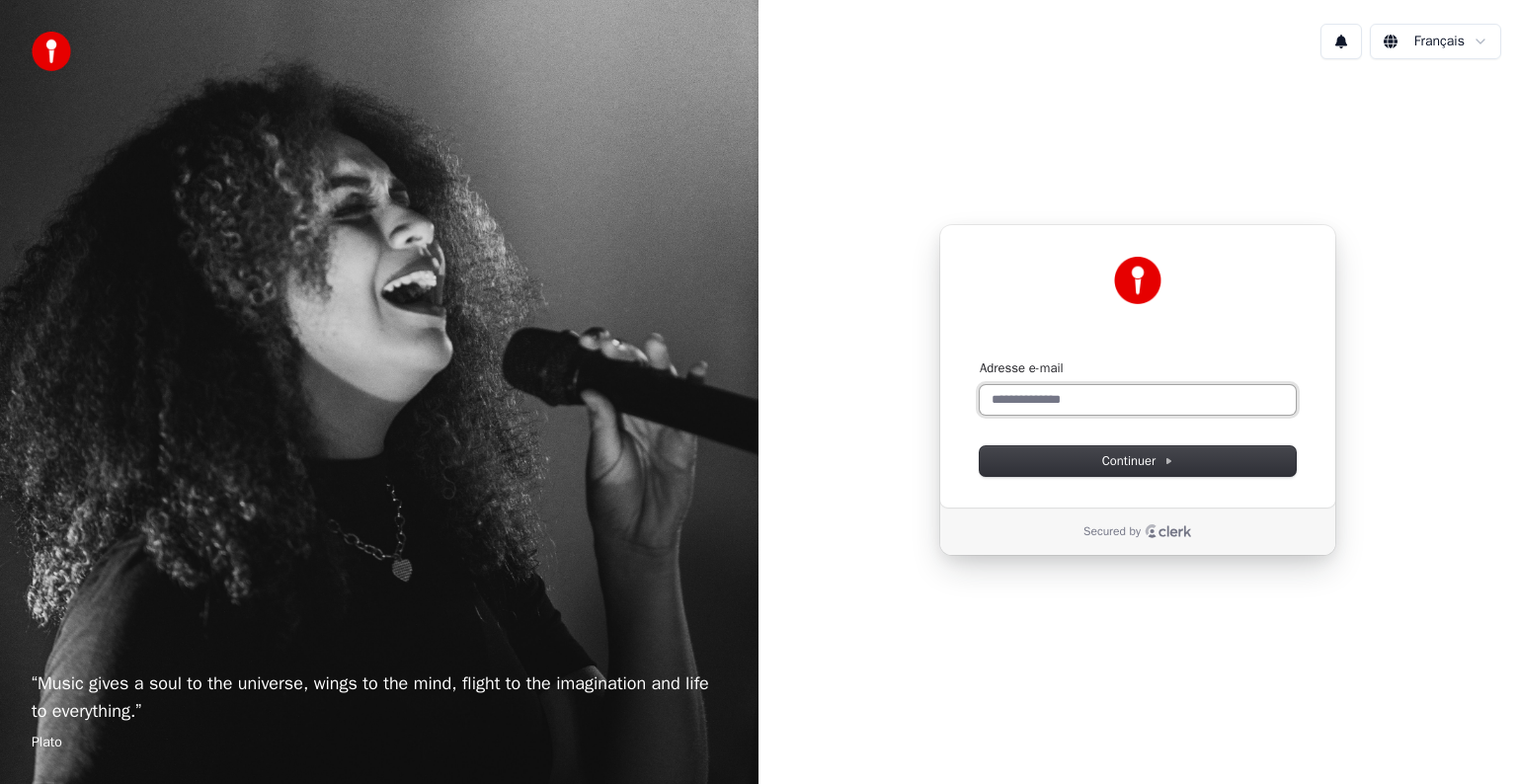 click on "Adresse e-mail" at bounding box center [1138, 400] 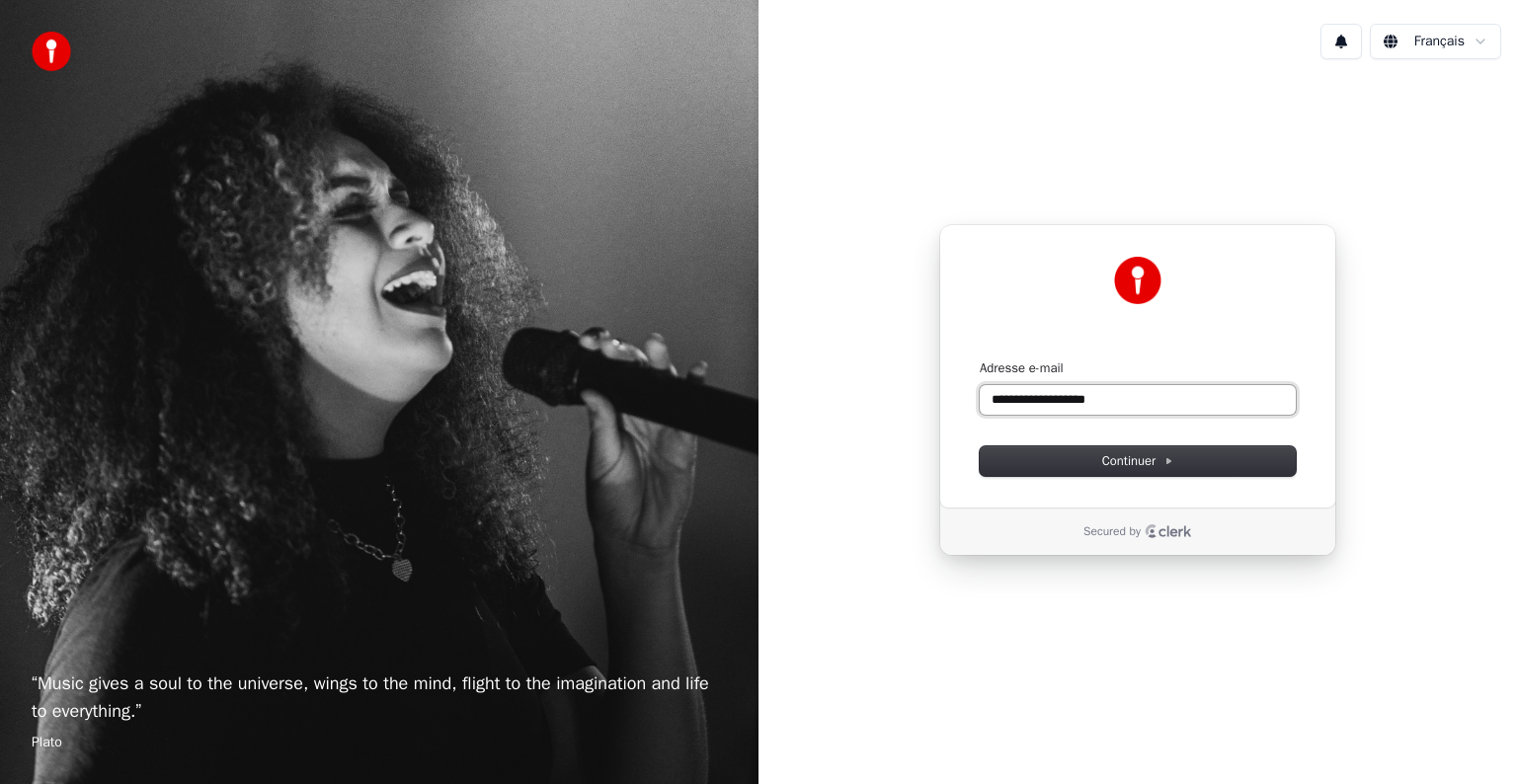click at bounding box center [980, 359] 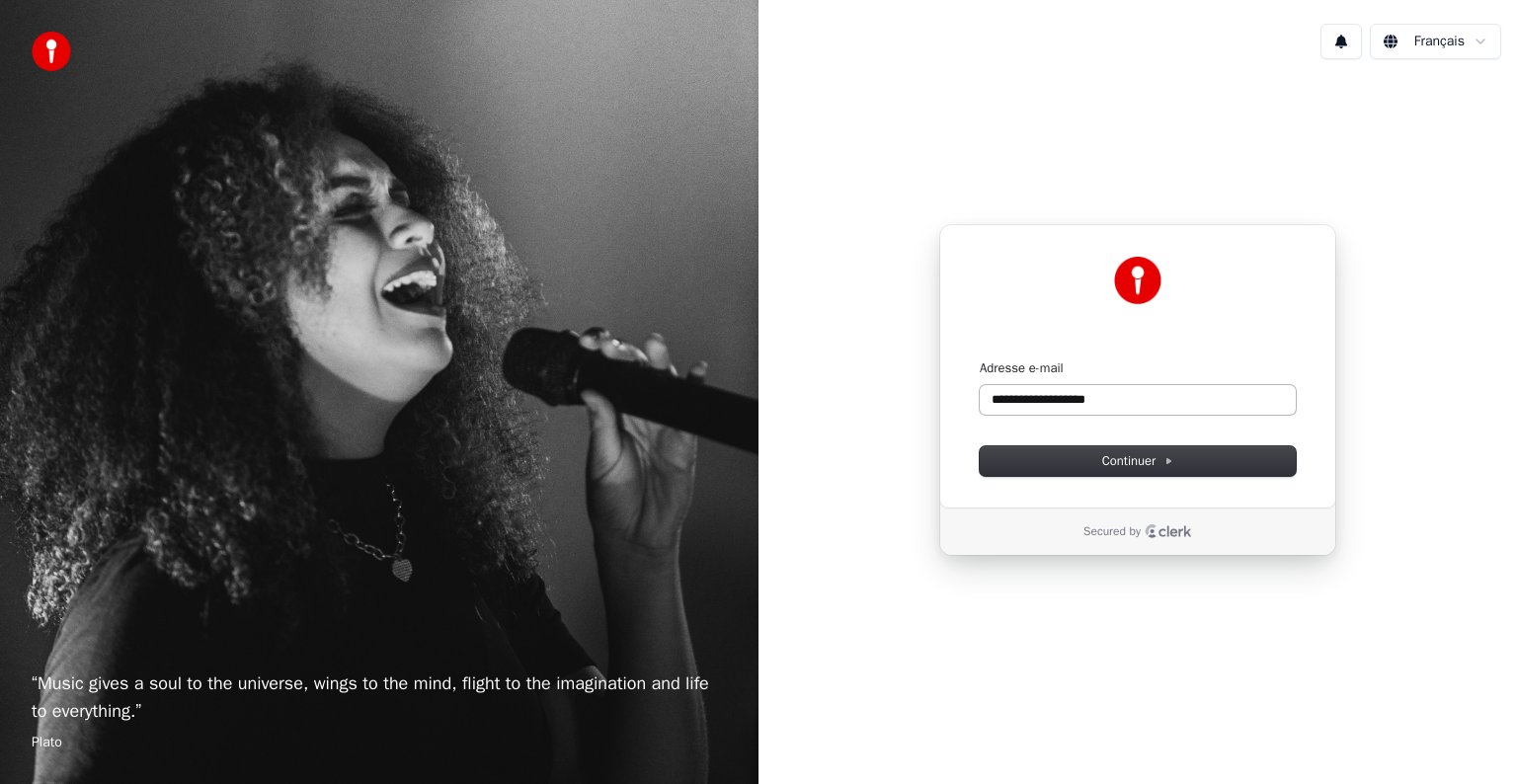 type on "**********" 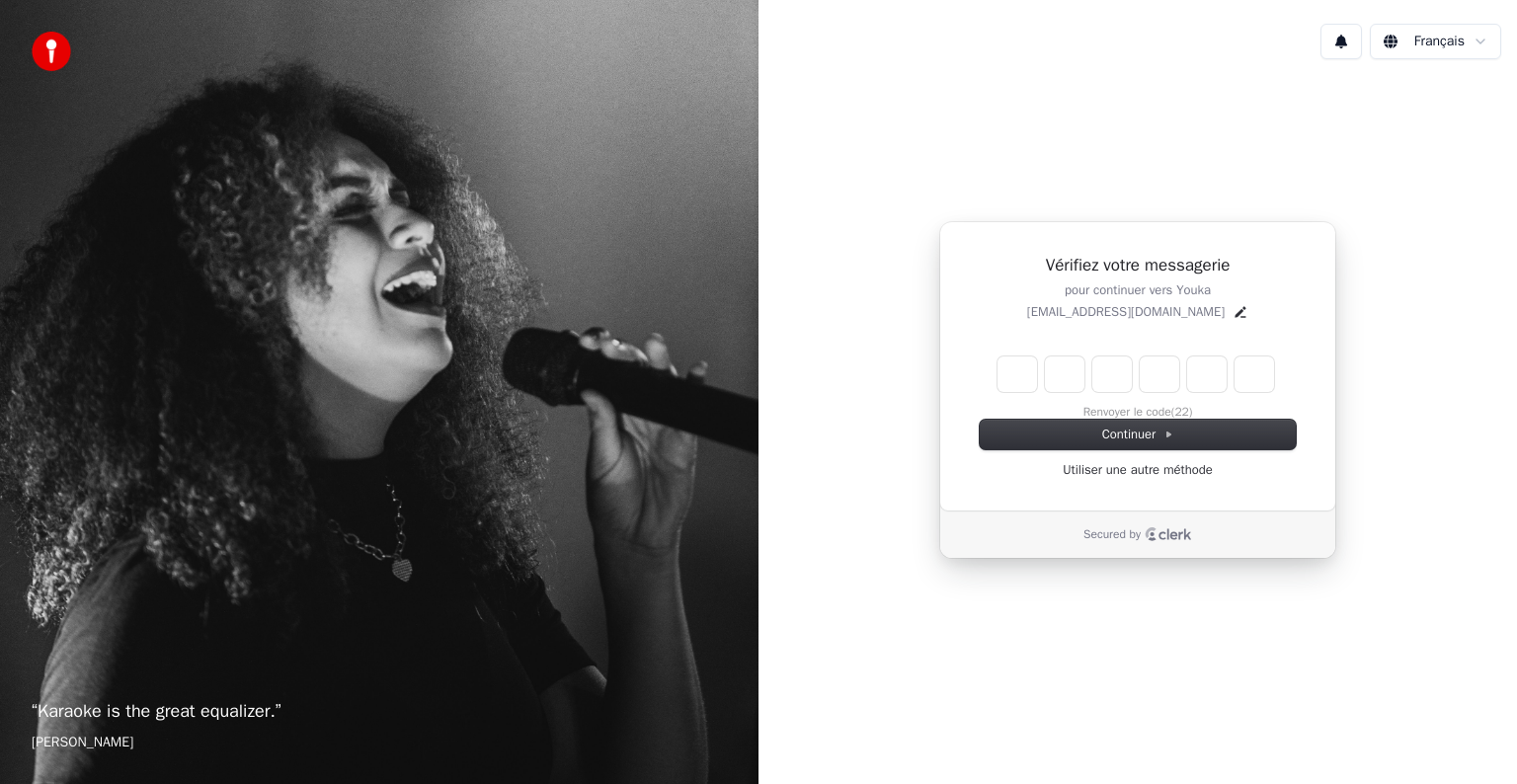 type on "*" 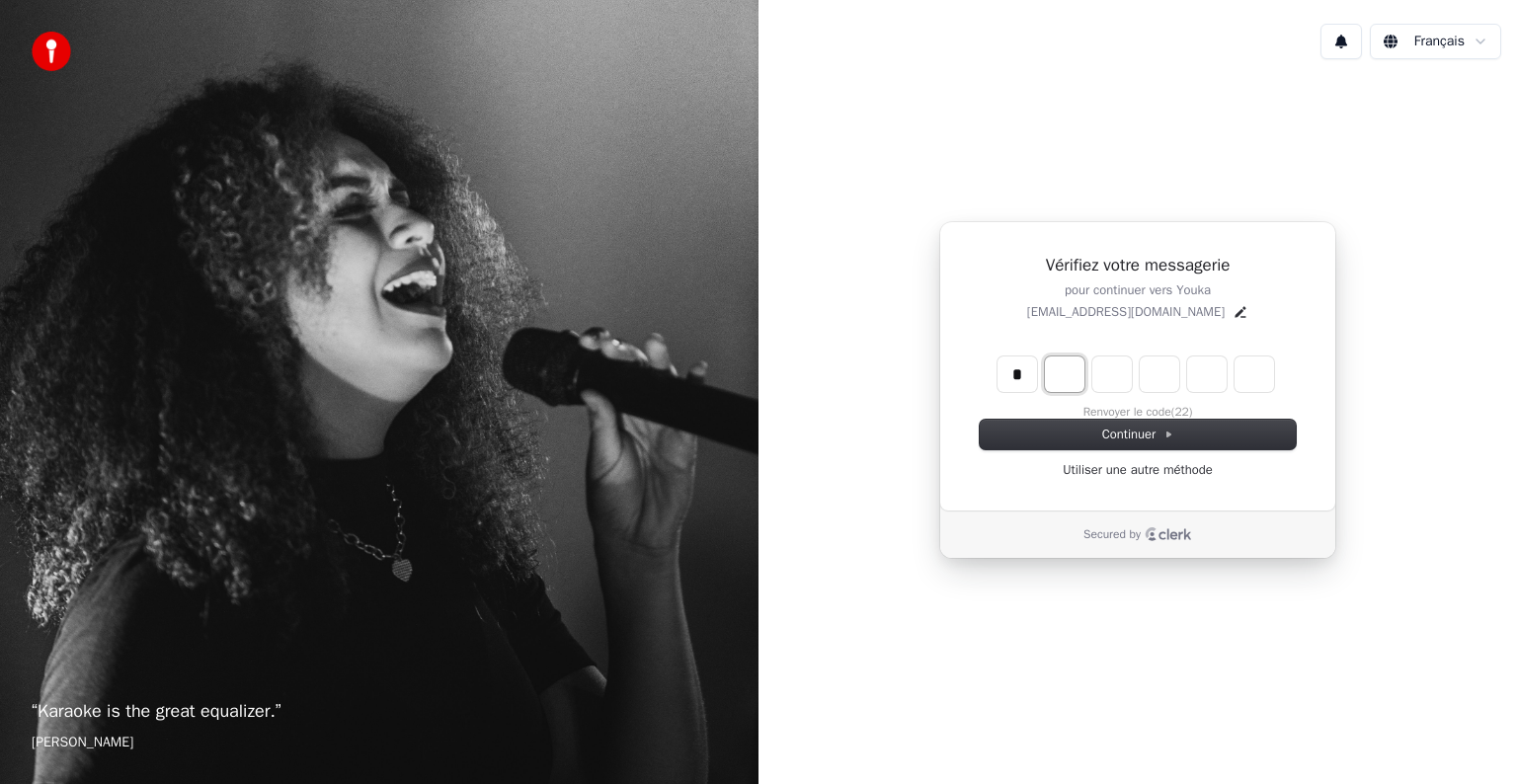 type on "*" 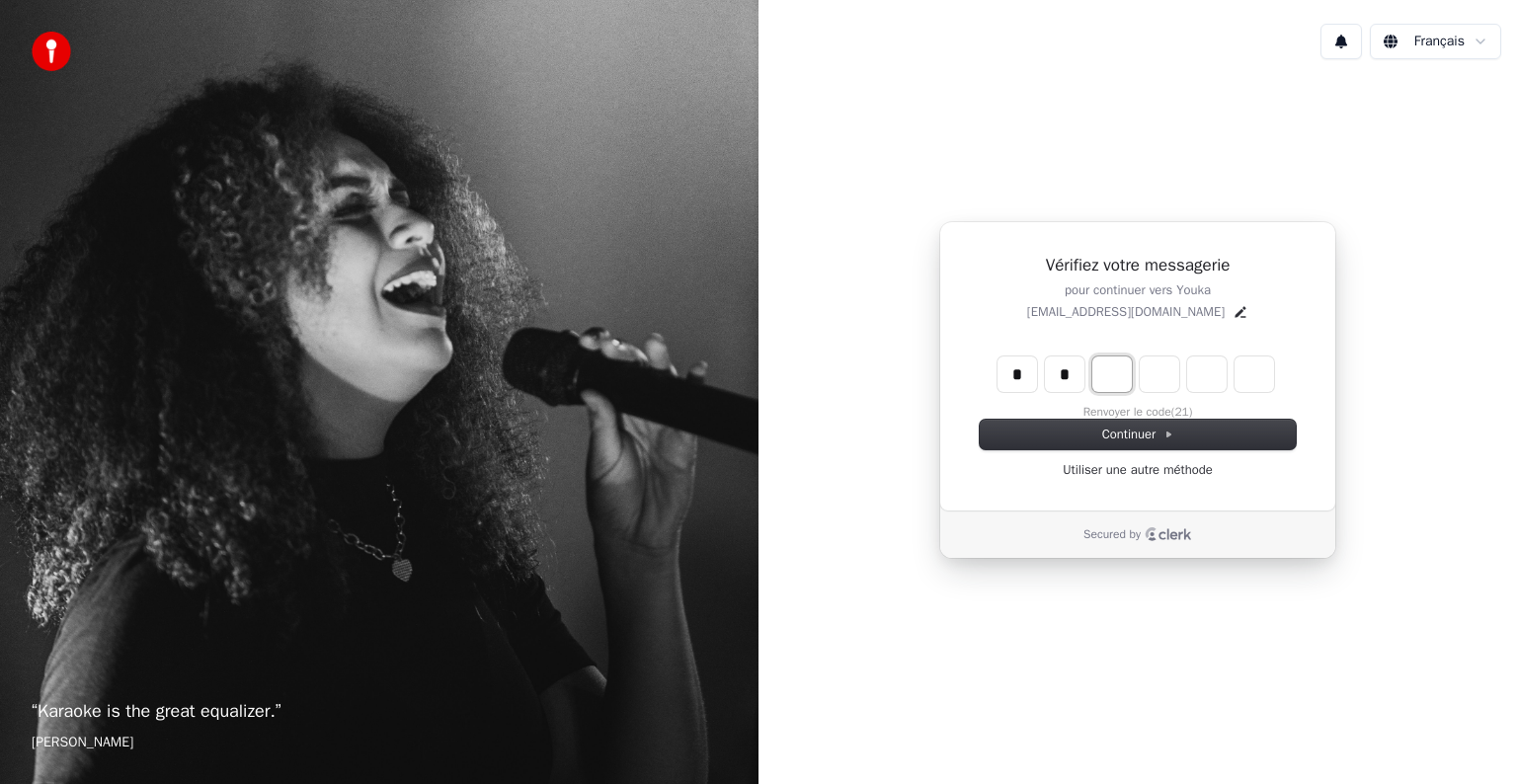 type on "*" 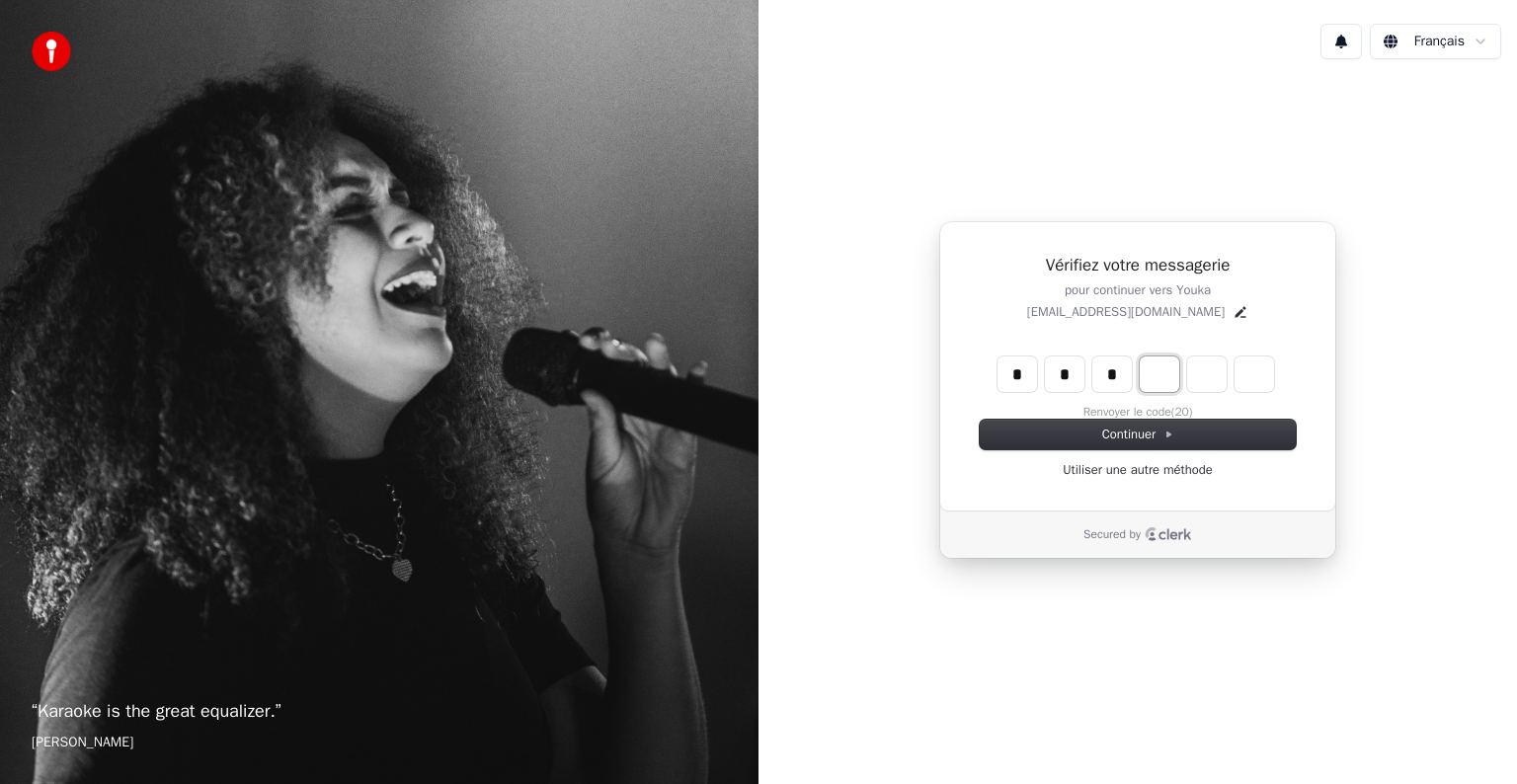 type on "*" 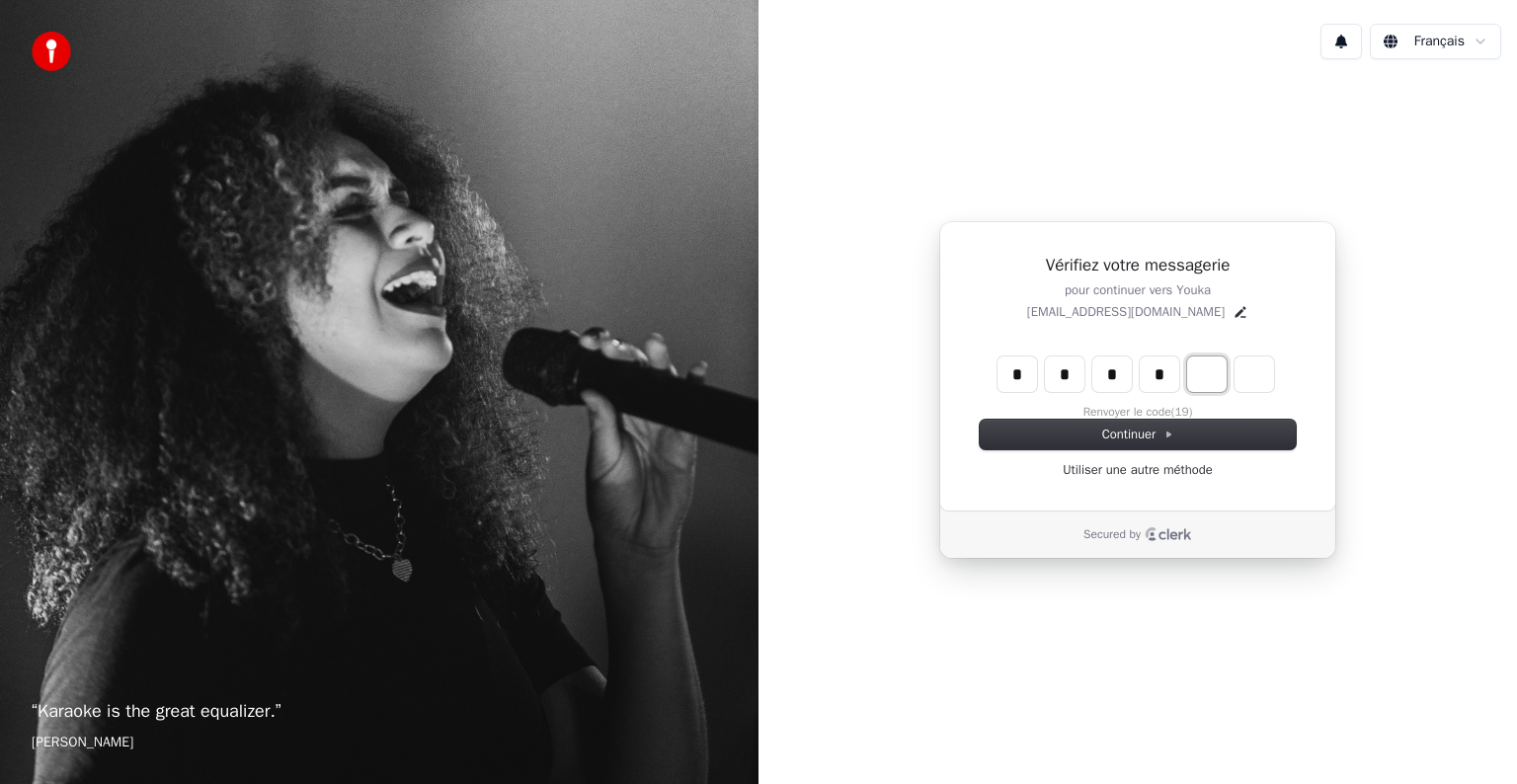 type on "*" 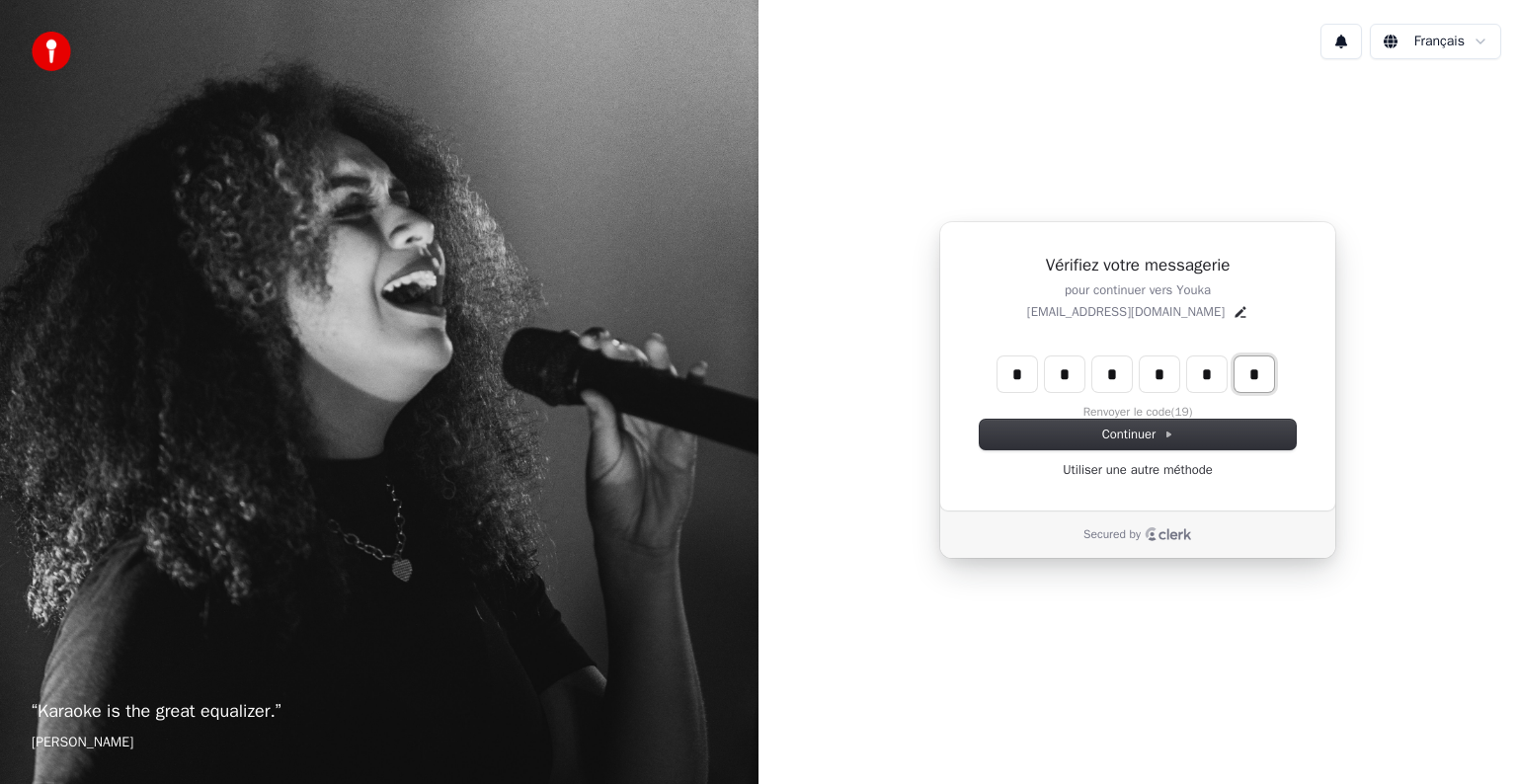 type on "*" 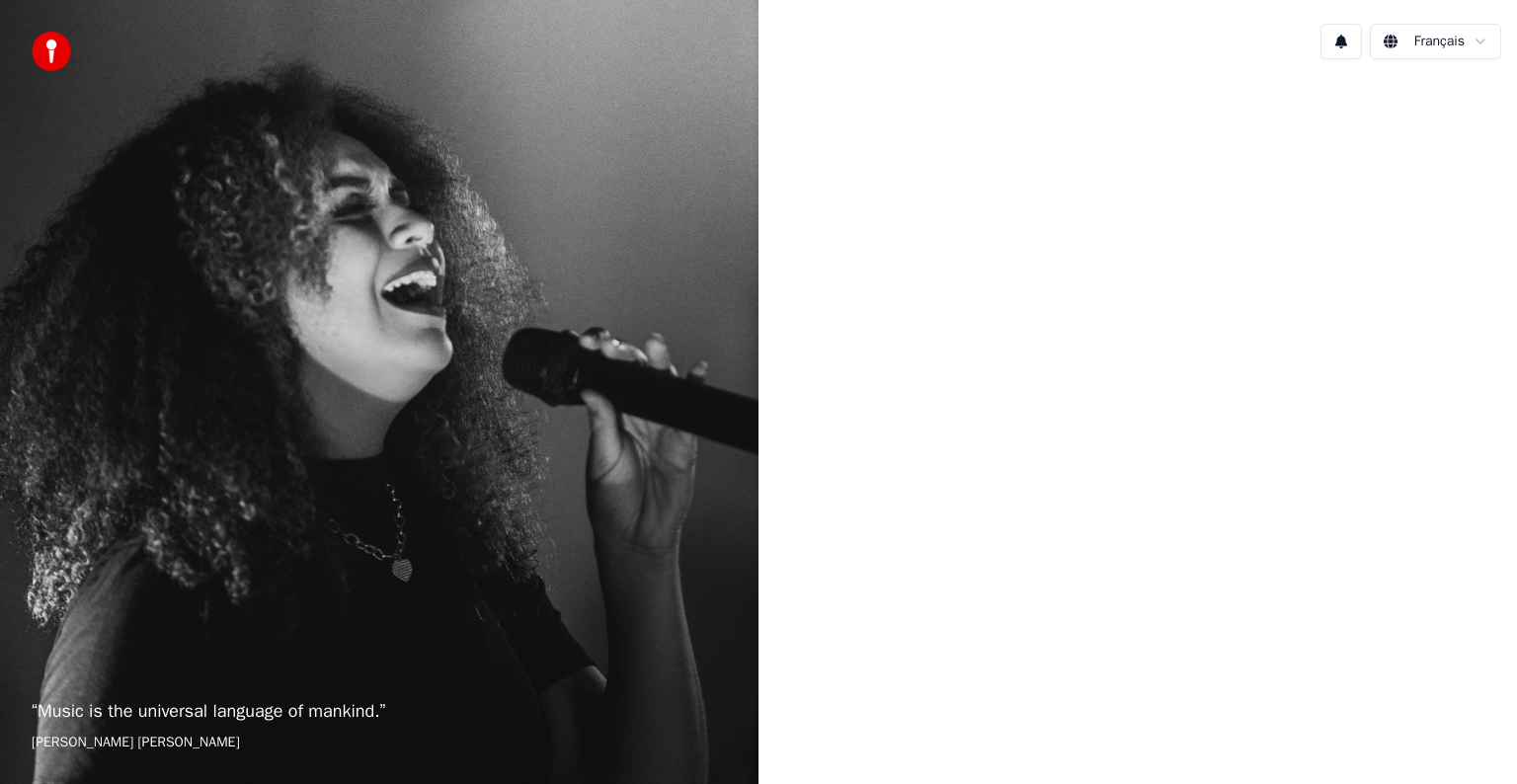 scroll, scrollTop: 0, scrollLeft: 0, axis: both 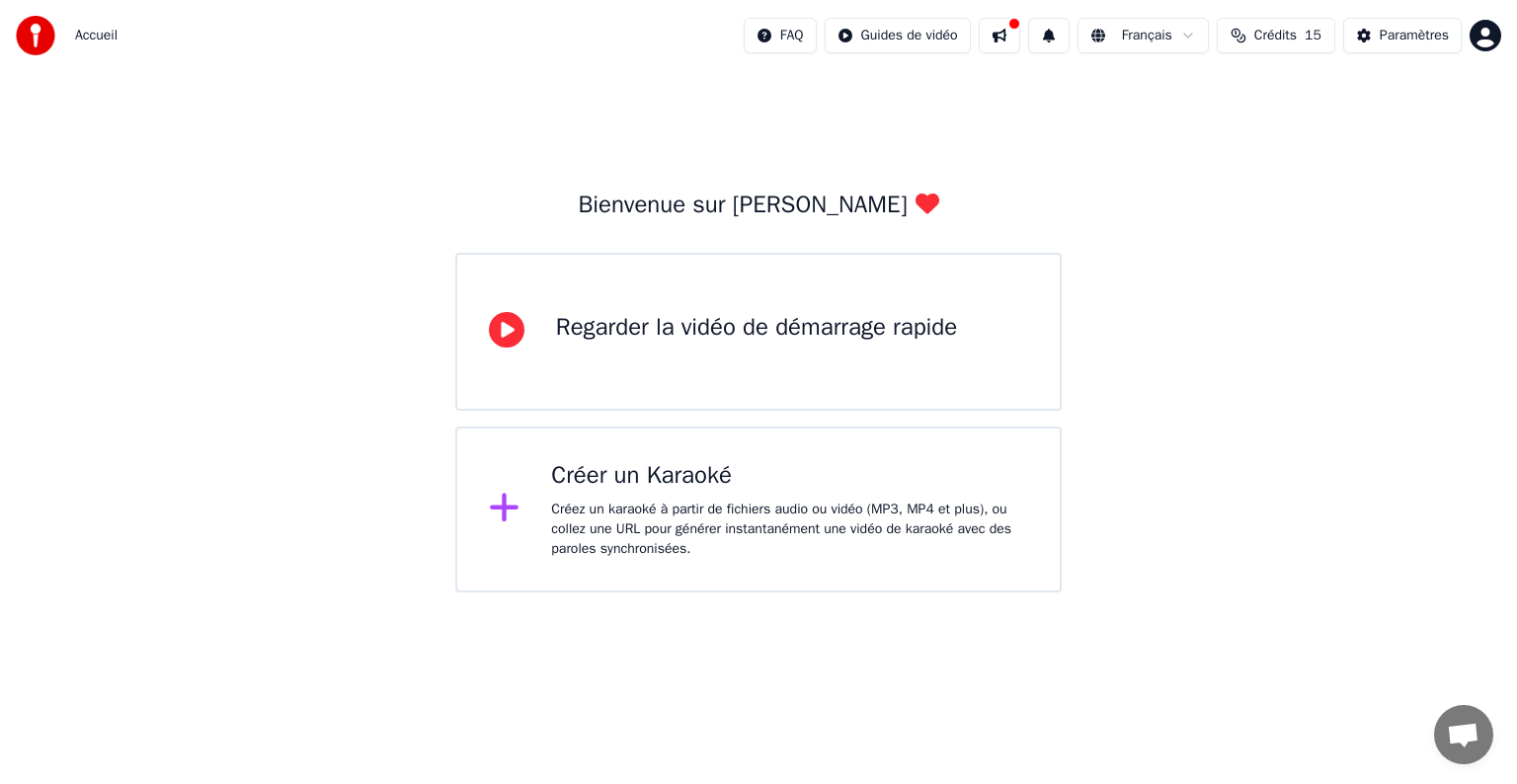 click on "Créez un karaoké à partir de fichiers audio ou vidéo (MP3, MP4 et plus), ou collez une URL pour générer instantanément une vidéo de karaoké avec des paroles synchronisées." at bounding box center [789, 529] 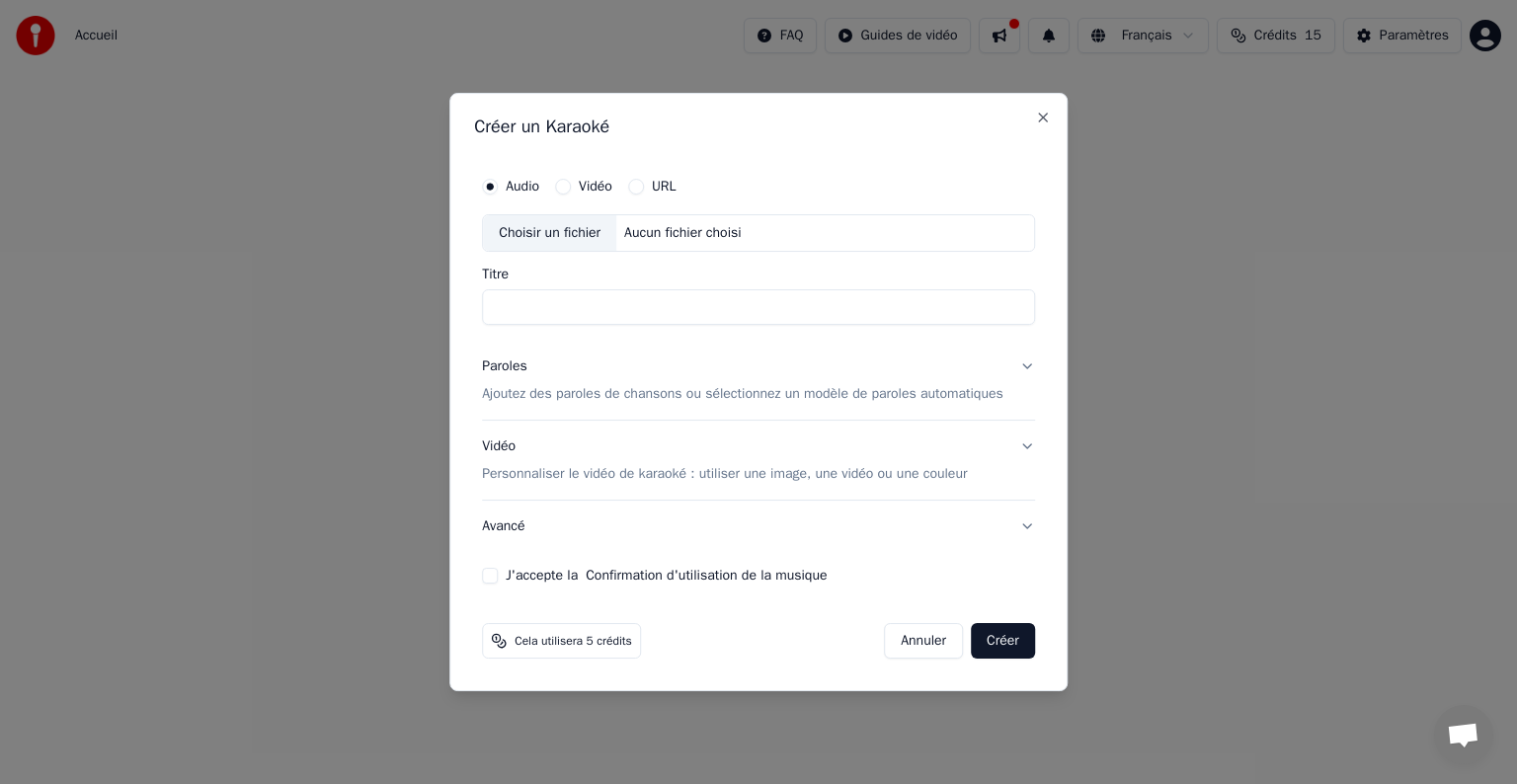 click on "Choisir un fichier" at bounding box center [549, 233] 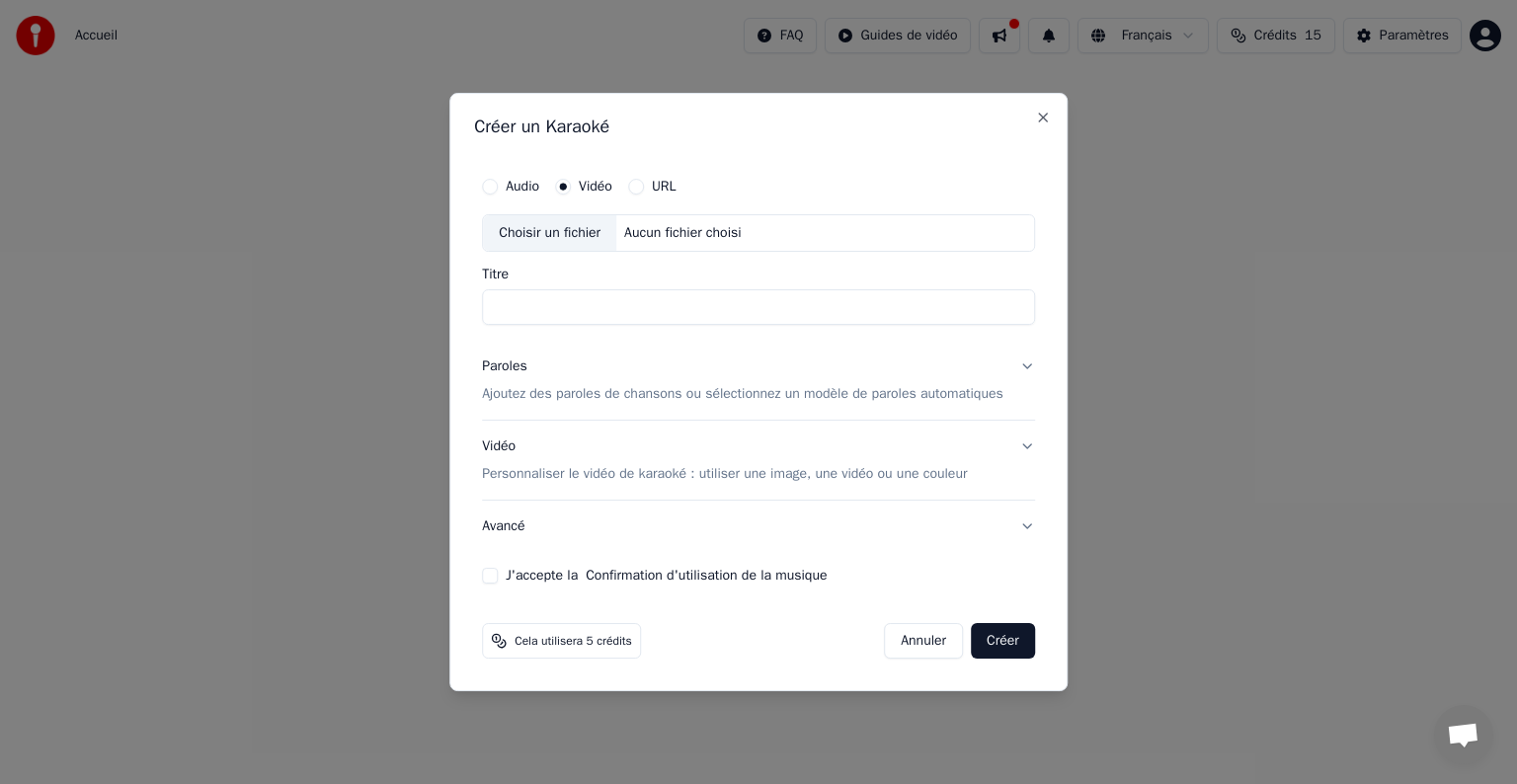 click on "Choisir un fichier" at bounding box center (549, 233) 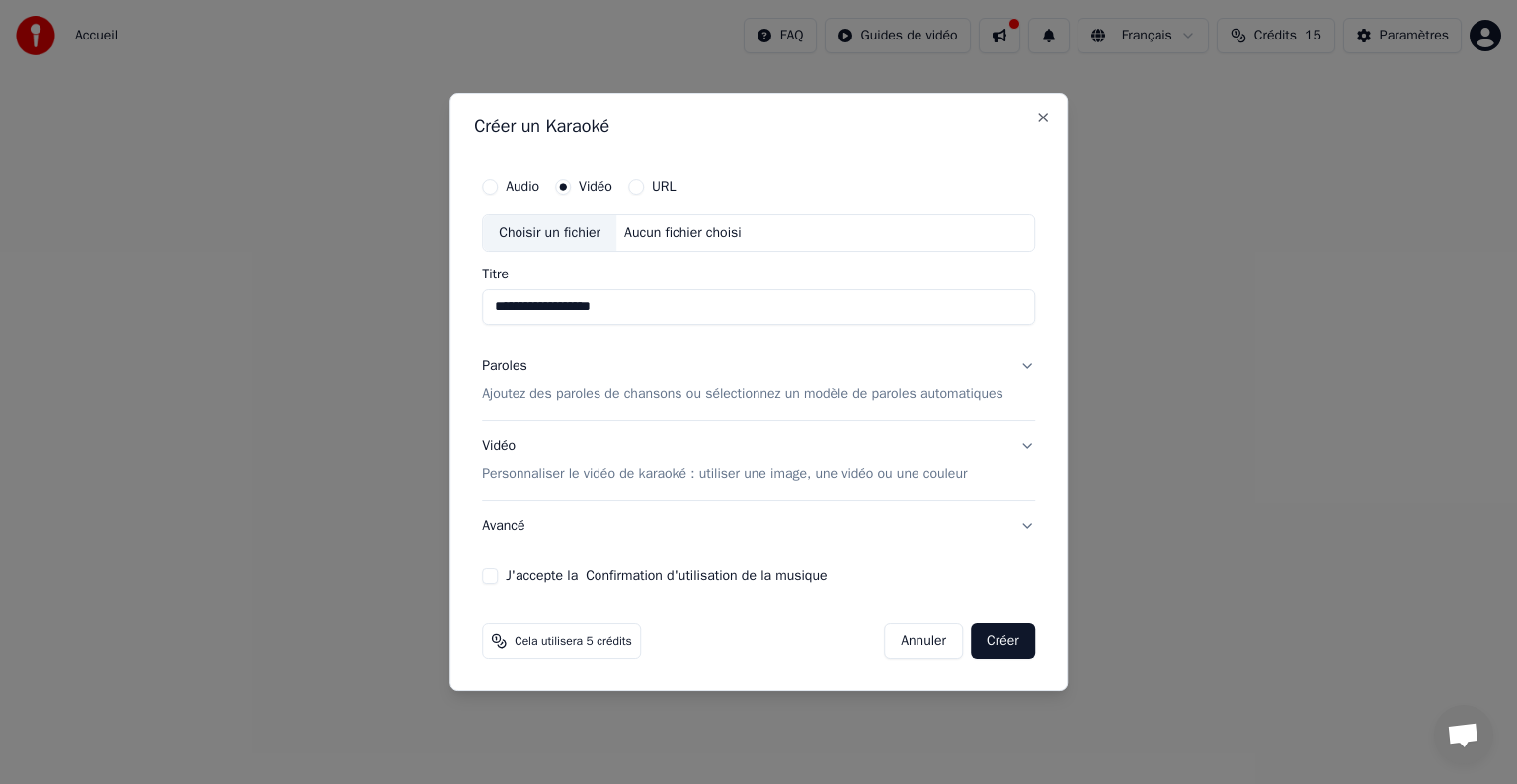 type on "**********" 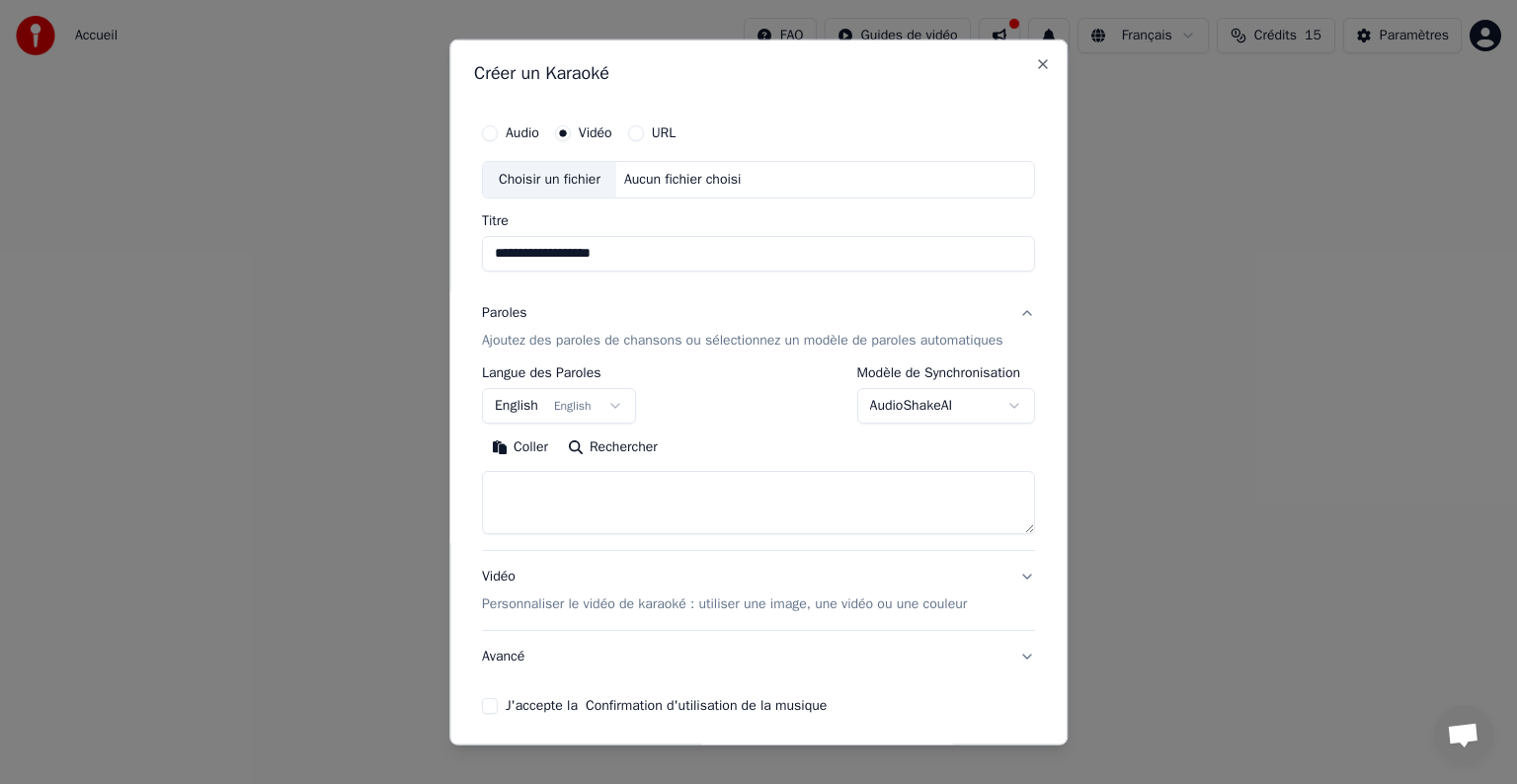 click on "English English" at bounding box center [559, 406] 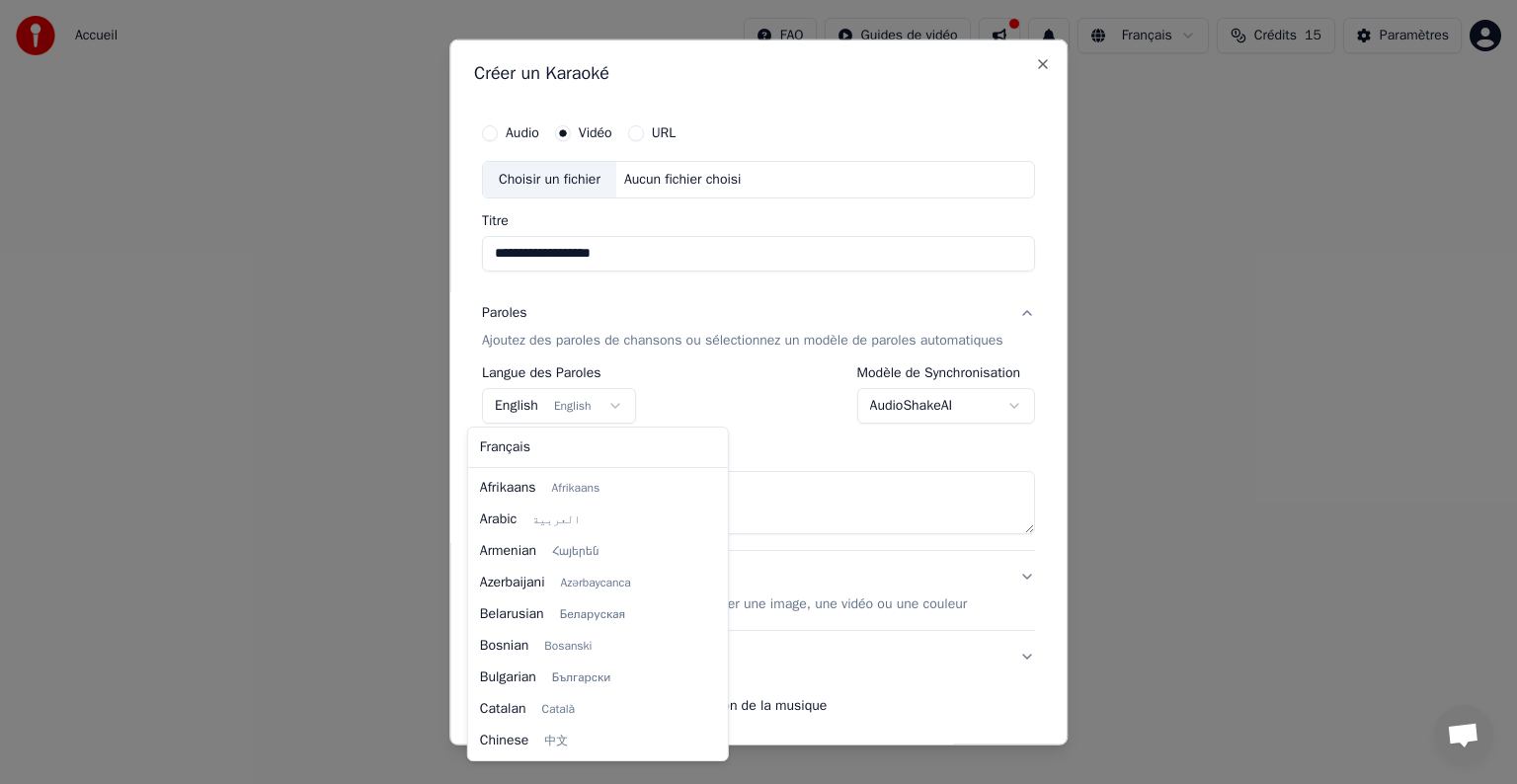 scroll, scrollTop: 158, scrollLeft: 0, axis: vertical 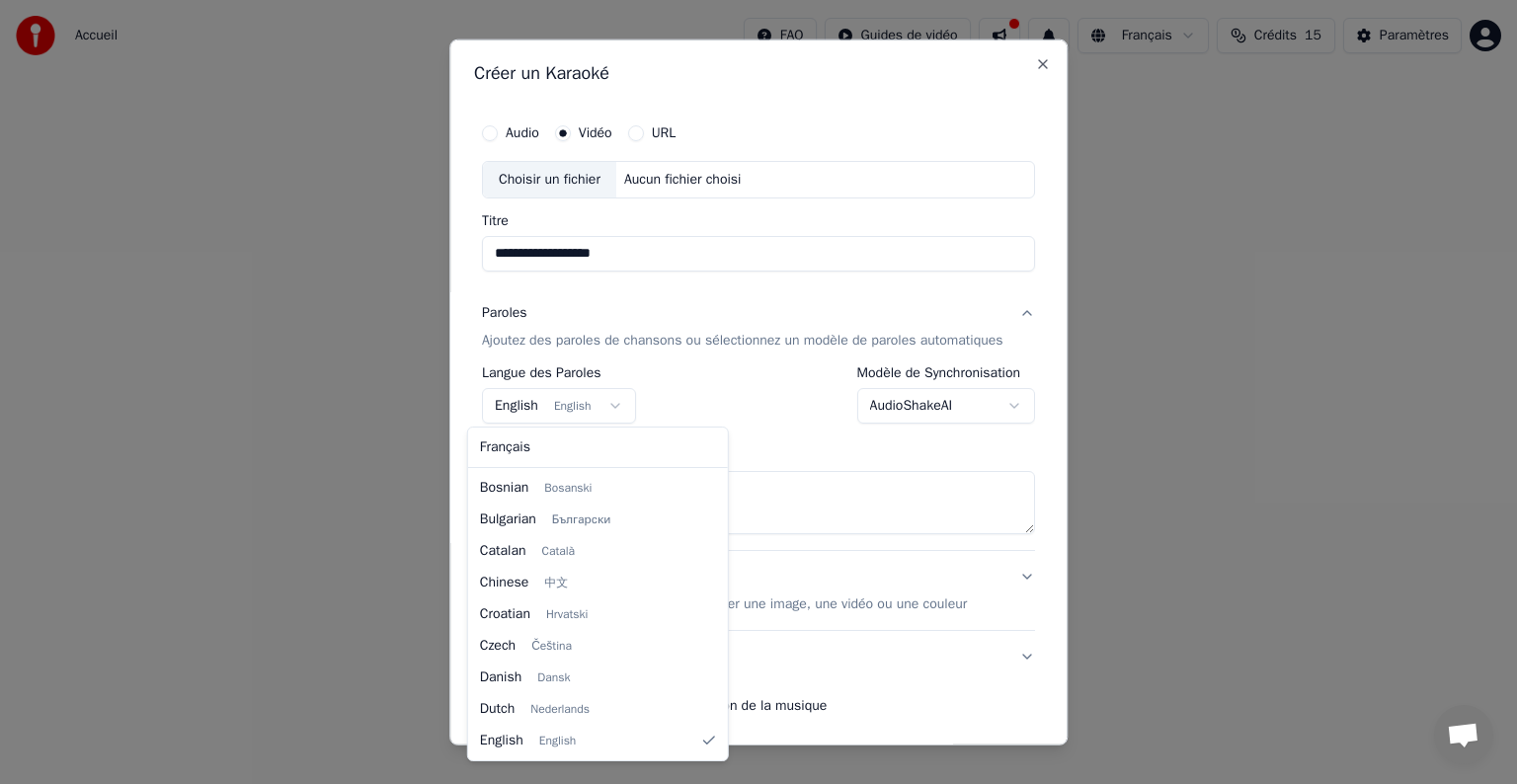 select on "**" 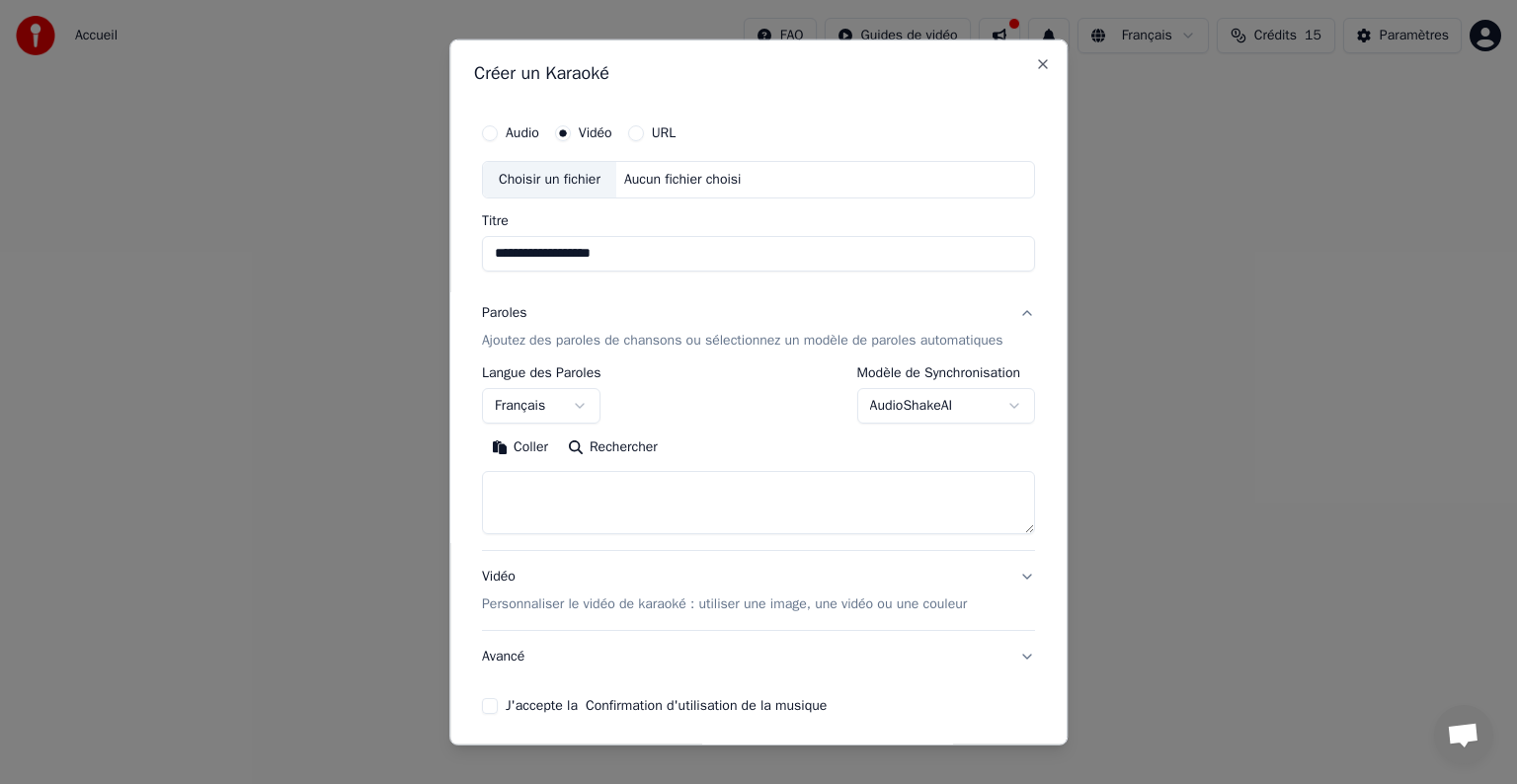 click at bounding box center [758, 503] 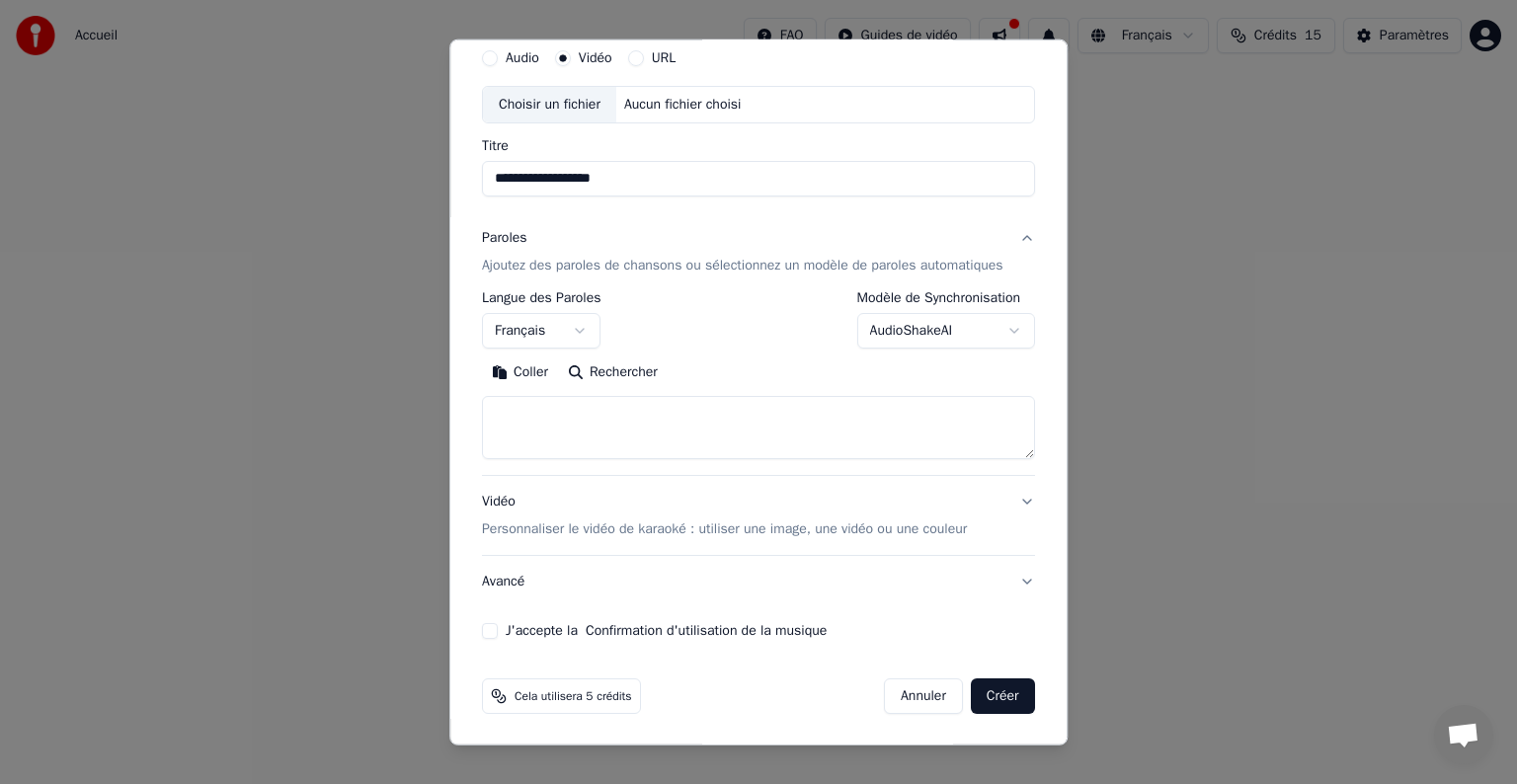 click on "J'accepte la   Confirmation d'utilisation de la musique" at bounding box center [490, 631] 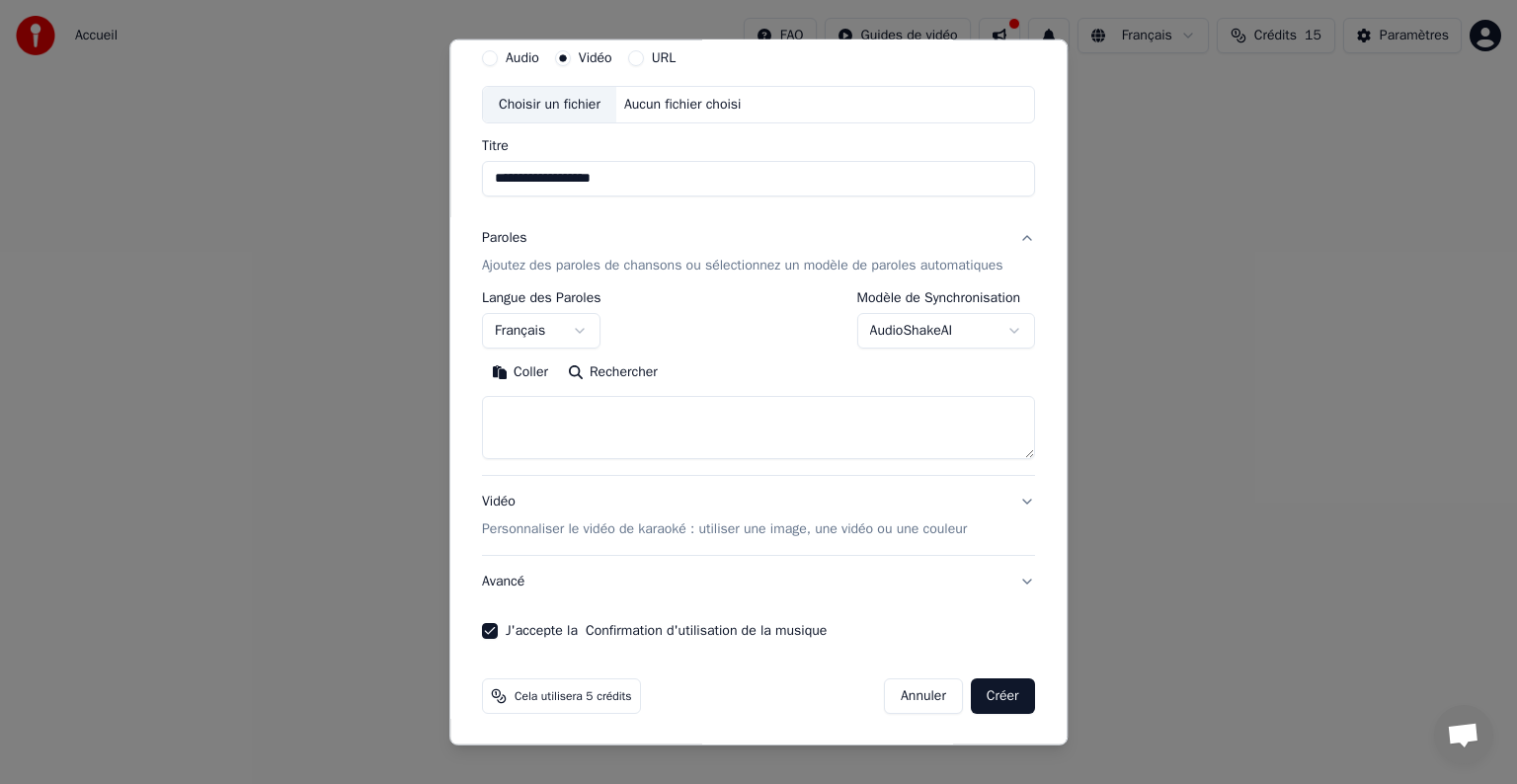 click at bounding box center [758, 428] 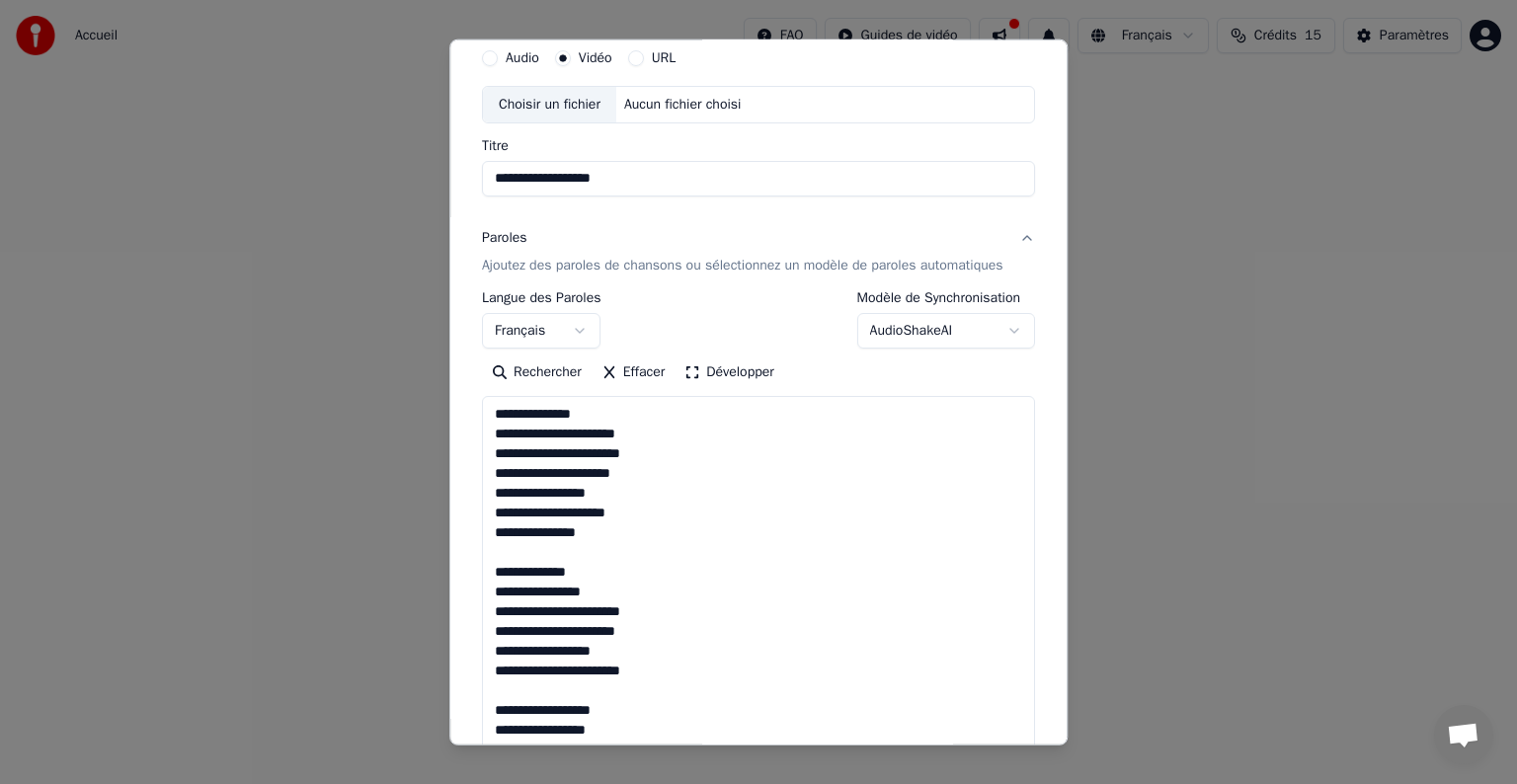 scroll, scrollTop: 320, scrollLeft: 0, axis: vertical 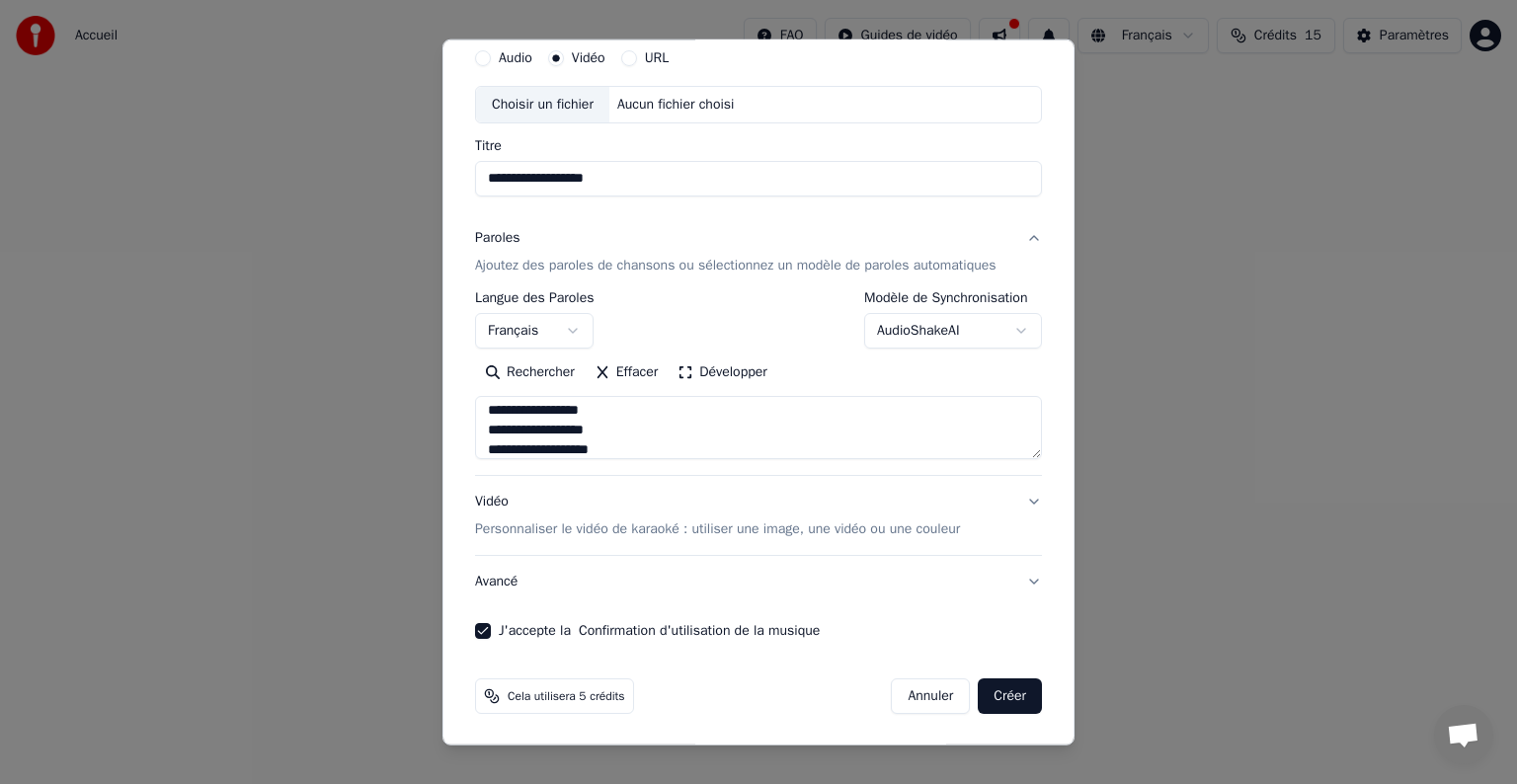 type on "**********" 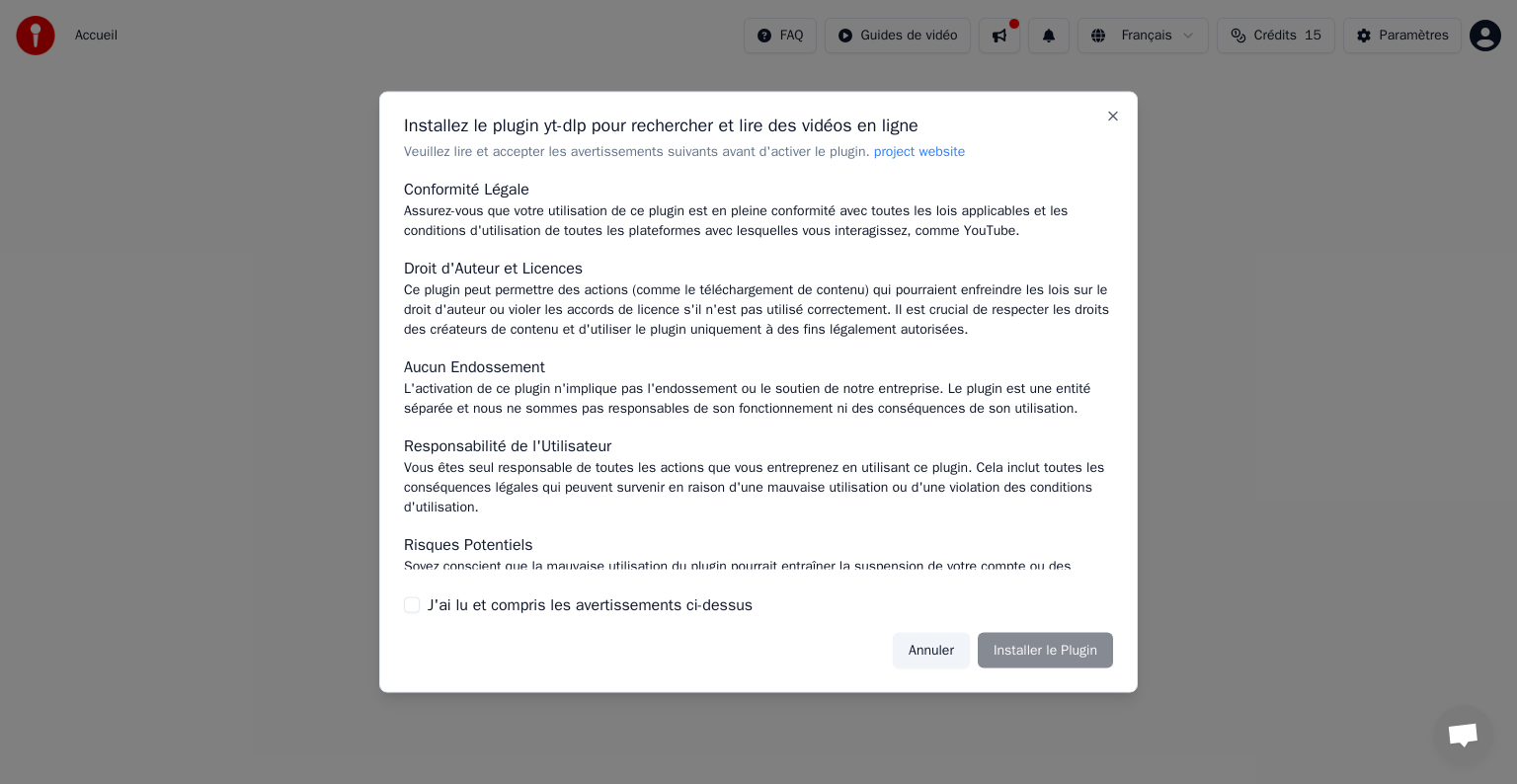 click on "Annuler" at bounding box center (931, 650) 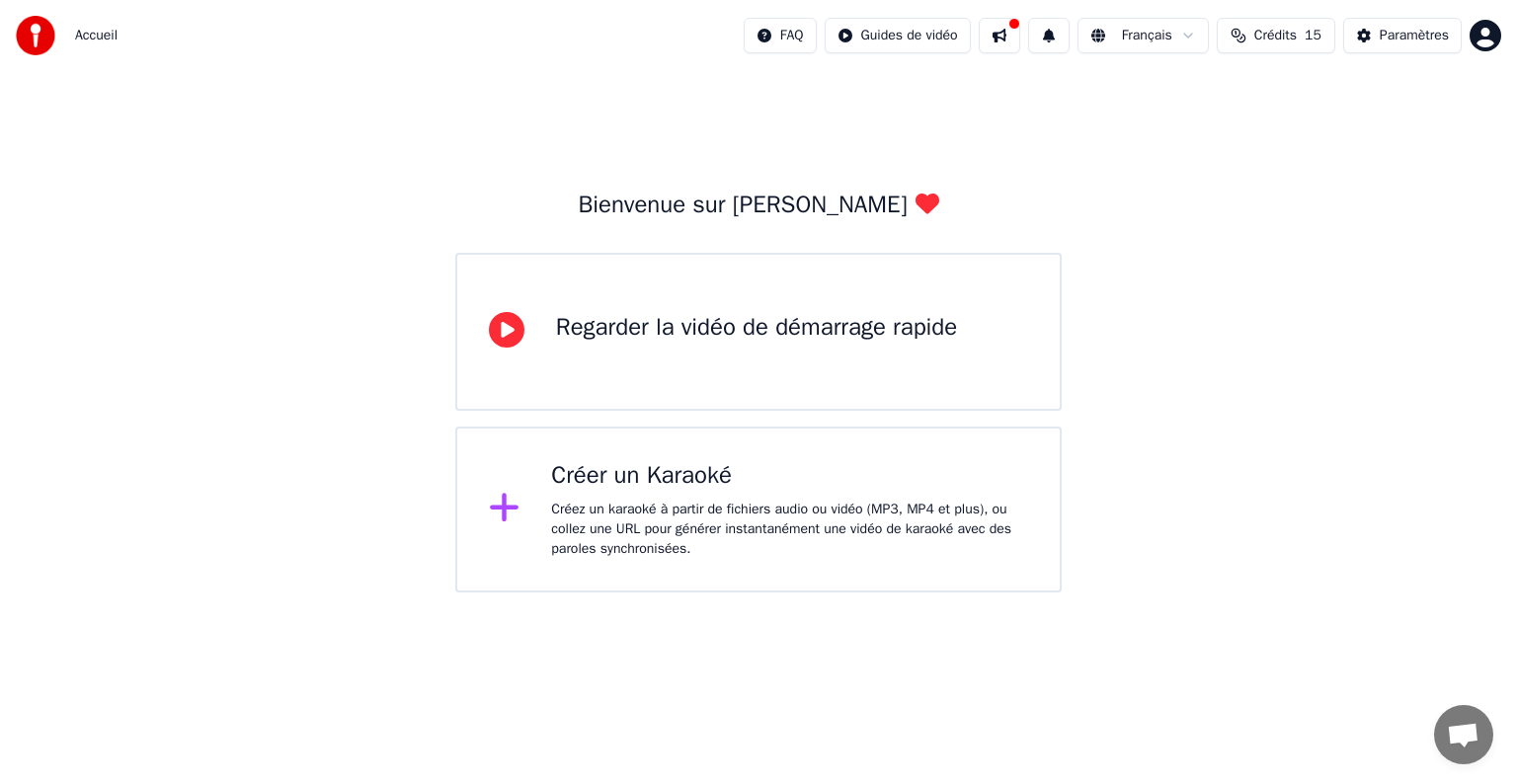 click on "Créer un Karaoké" at bounding box center [789, 476] 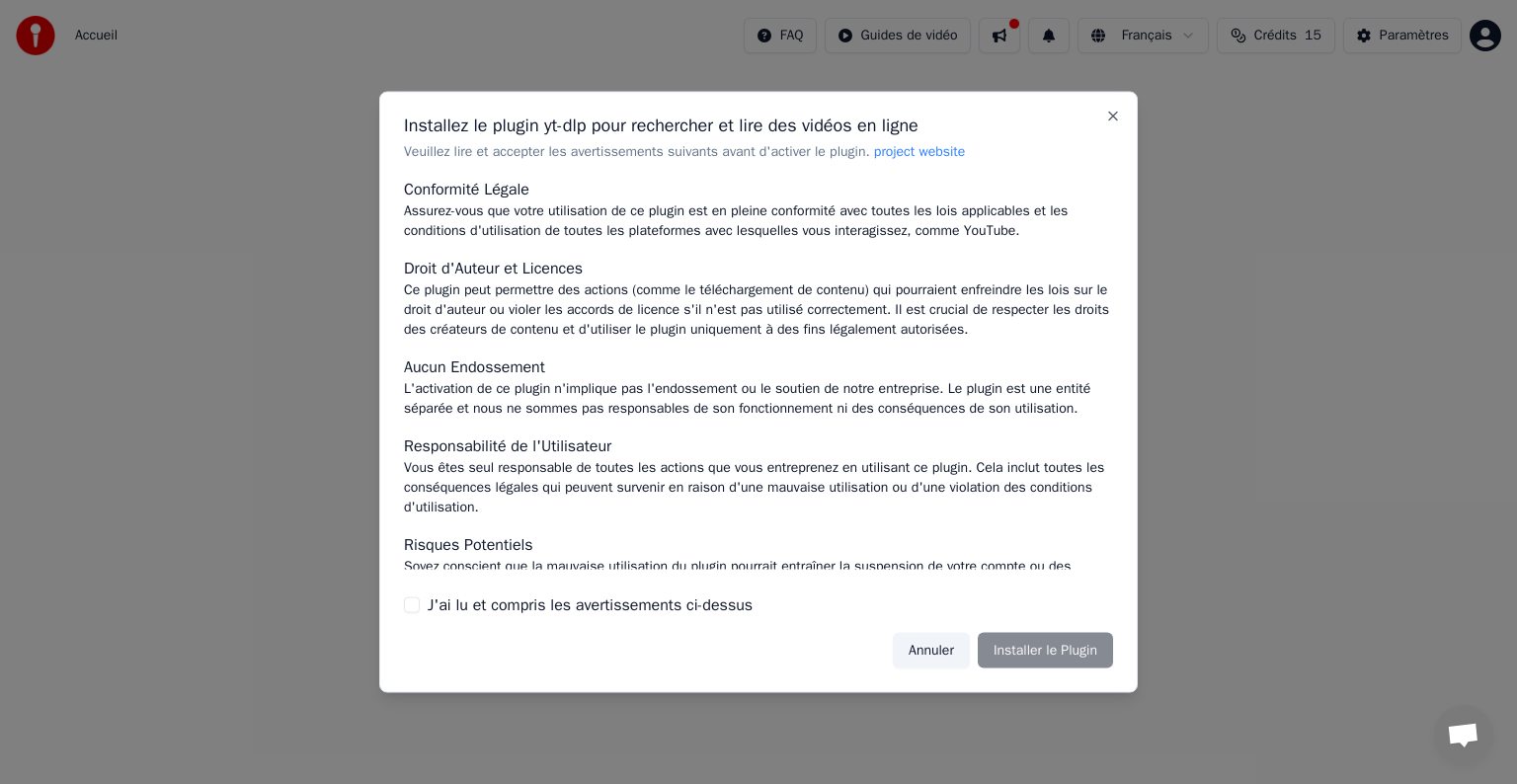 click on "Installez le plugin yt-dlp pour rechercher et lire des vidéos en ligne" at bounding box center (758, 125) 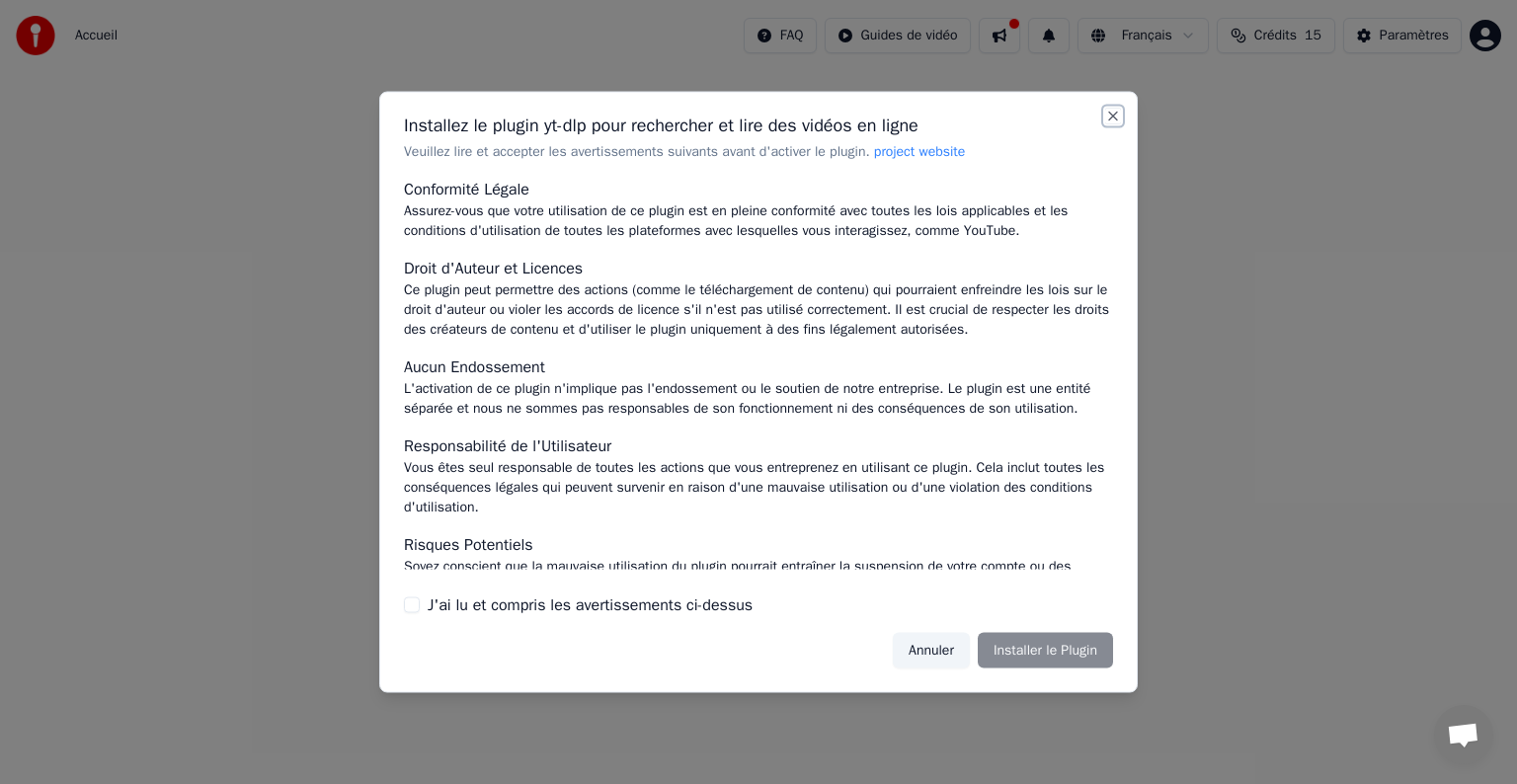 click on "Close" at bounding box center [1113, 117] 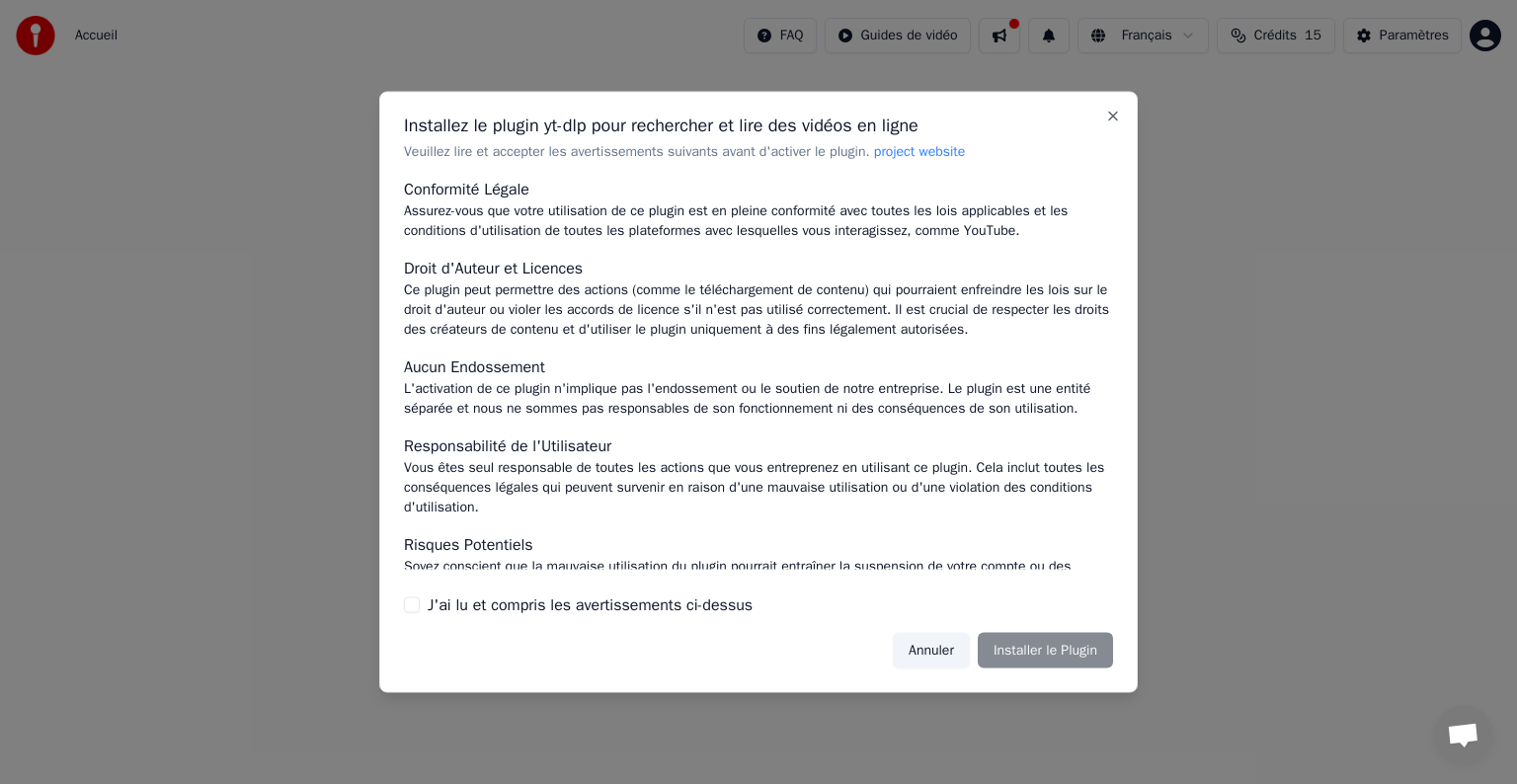 scroll, scrollTop: 106, scrollLeft: 0, axis: vertical 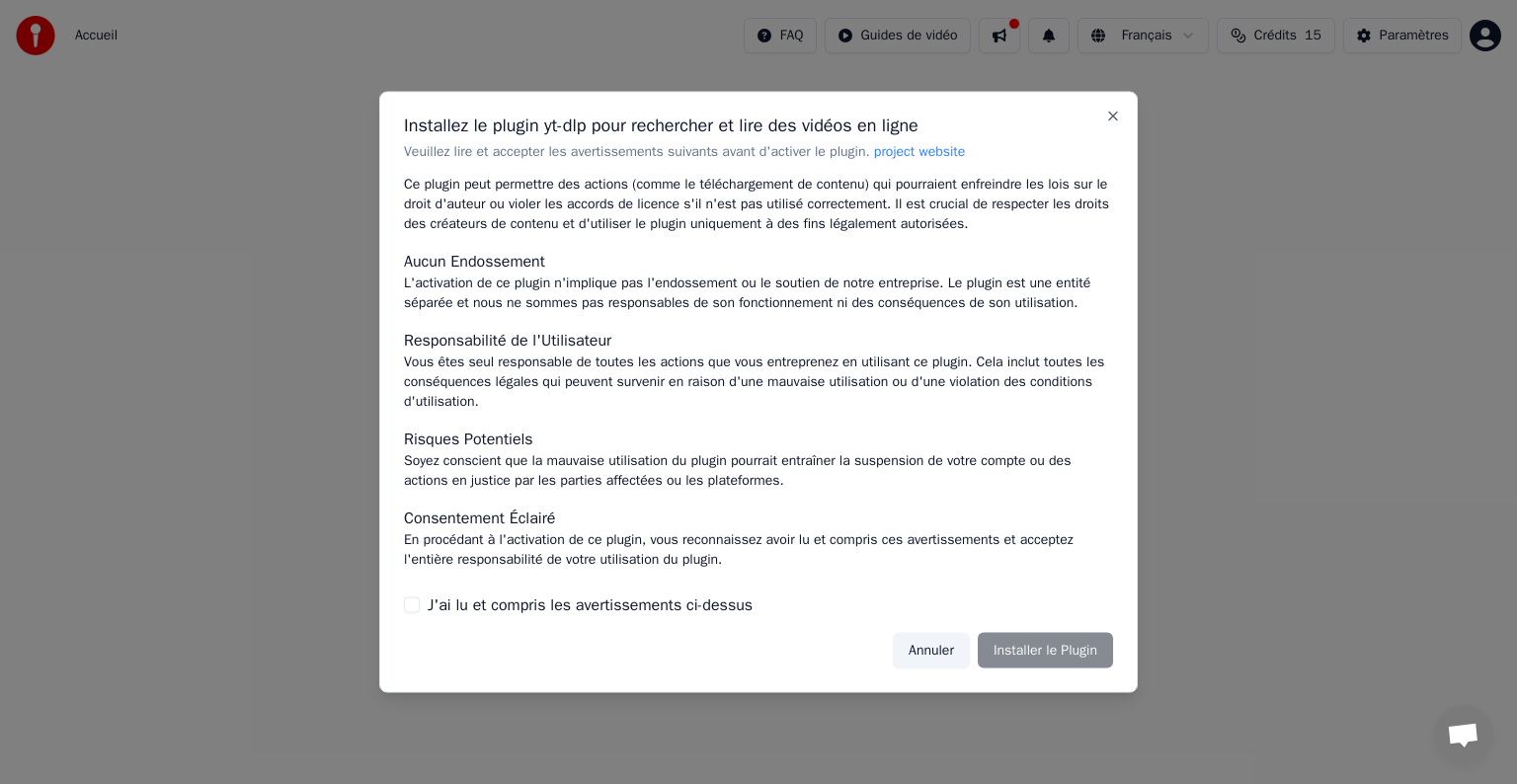 click on "Annuler" at bounding box center (931, 650) 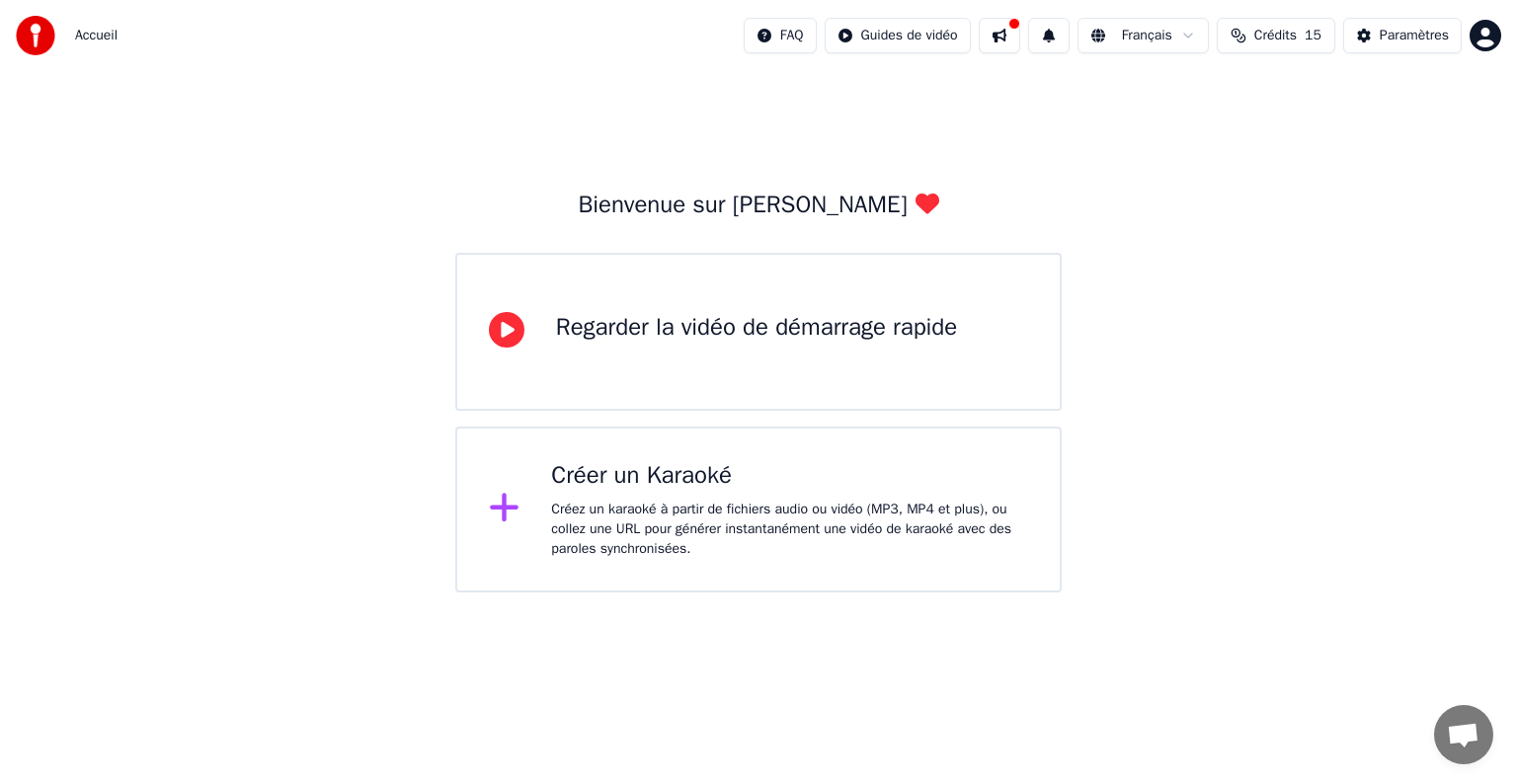 click on "Créer un Karaoké" at bounding box center (789, 476) 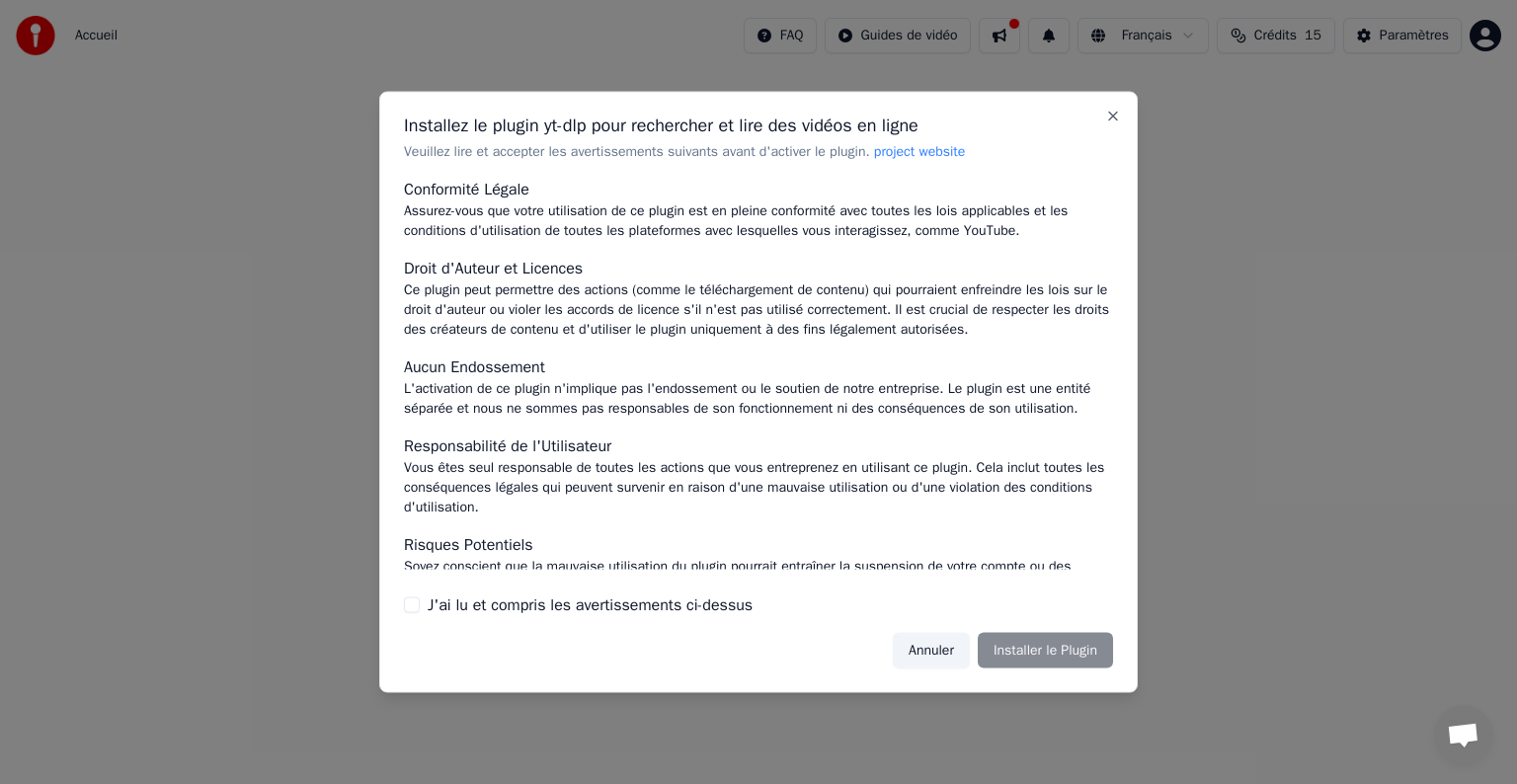 click on "Installez le plugin yt-dlp pour rechercher et lire des vidéos en ligne Veuillez lire et accepter les avertissements suivants avant d'activer le plugin.   project website Conformité Légale Assurez-vous que votre utilisation de ce plugin est en pleine conformité avec toutes les lois applicables et les conditions d'utilisation de toutes les plateformes avec lesquelles vous interagissez, comme YouTube. Droit d'Auteur et Licences Ce plugin peut permettre des actions (comme le téléchargement de contenu) qui pourraient enfreindre les lois sur le droit d'auteur ou violer les accords de licence s'il n'est pas utilisé correctement. Il est crucial de respecter les droits des créateurs de contenu et d'utiliser le plugin uniquement à des fins légalement autorisées. Aucun Endossement L'activation de ce plugin n'implique pas l'endossement ou le soutien de notre entreprise. Le plugin est une entité séparée et nous ne sommes pas responsables de son fonctionnement ni des conséquences de son utilisation. Annuler" at bounding box center (758, 392) 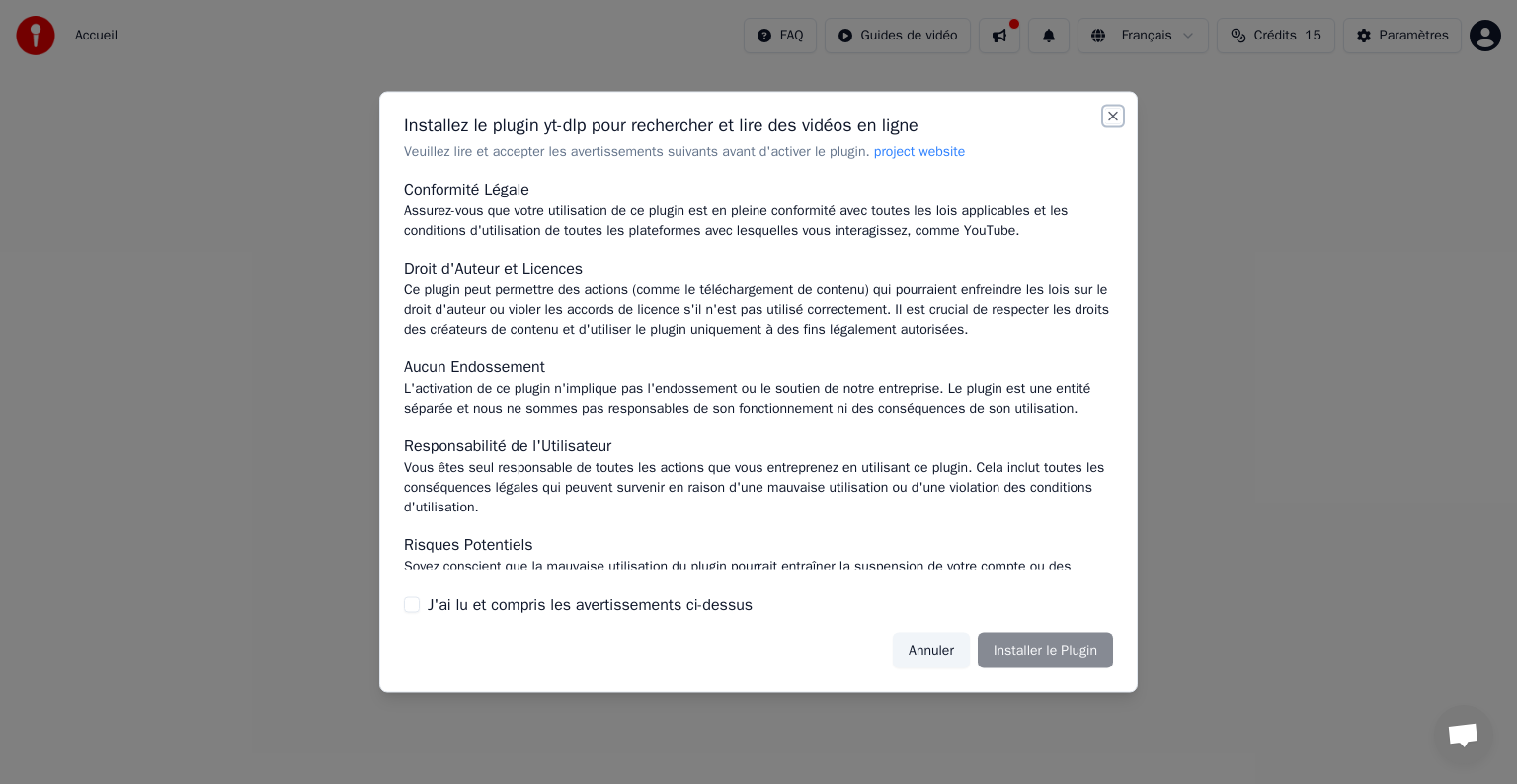 click on "Close" at bounding box center (1113, 117) 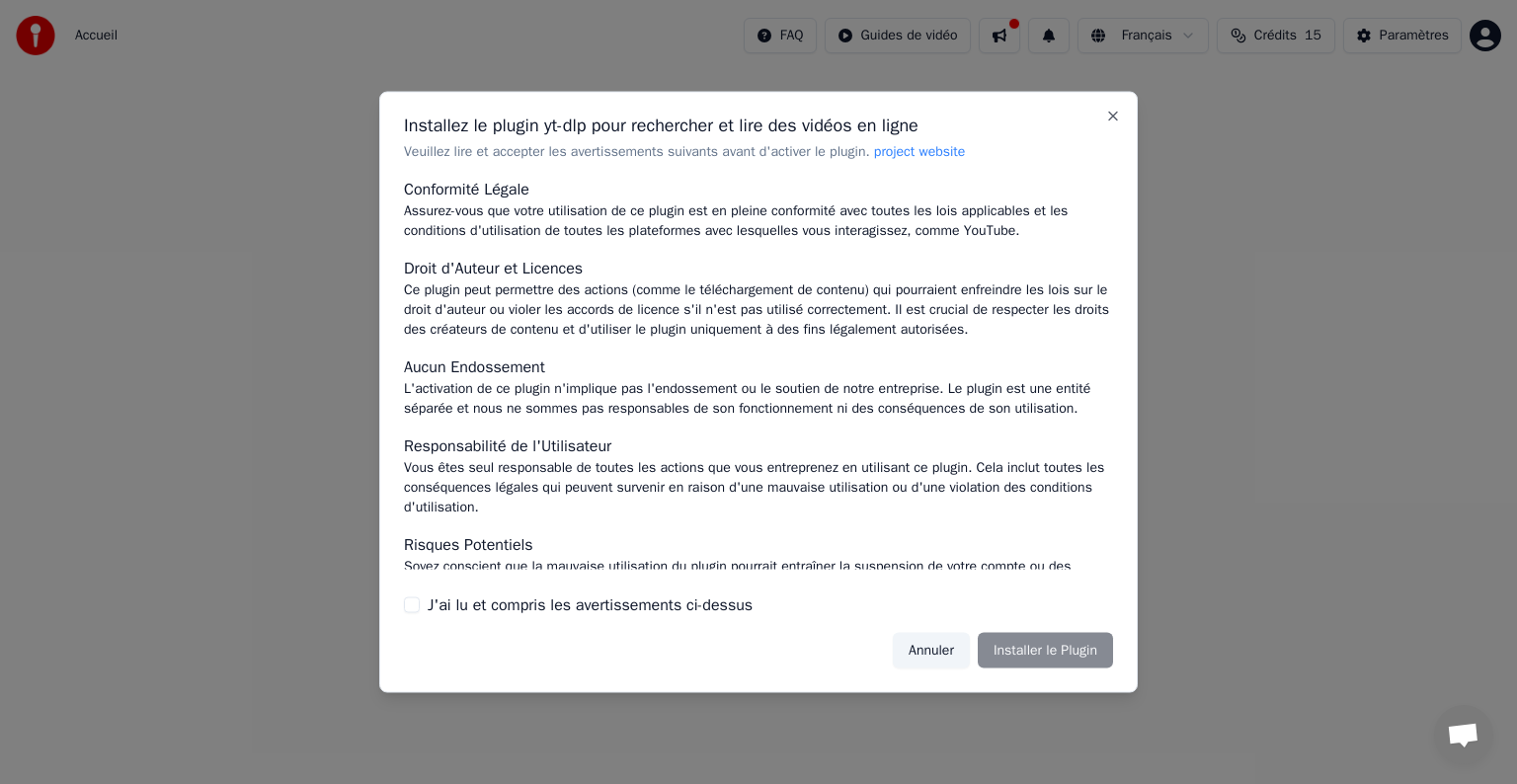 scroll, scrollTop: 106, scrollLeft: 0, axis: vertical 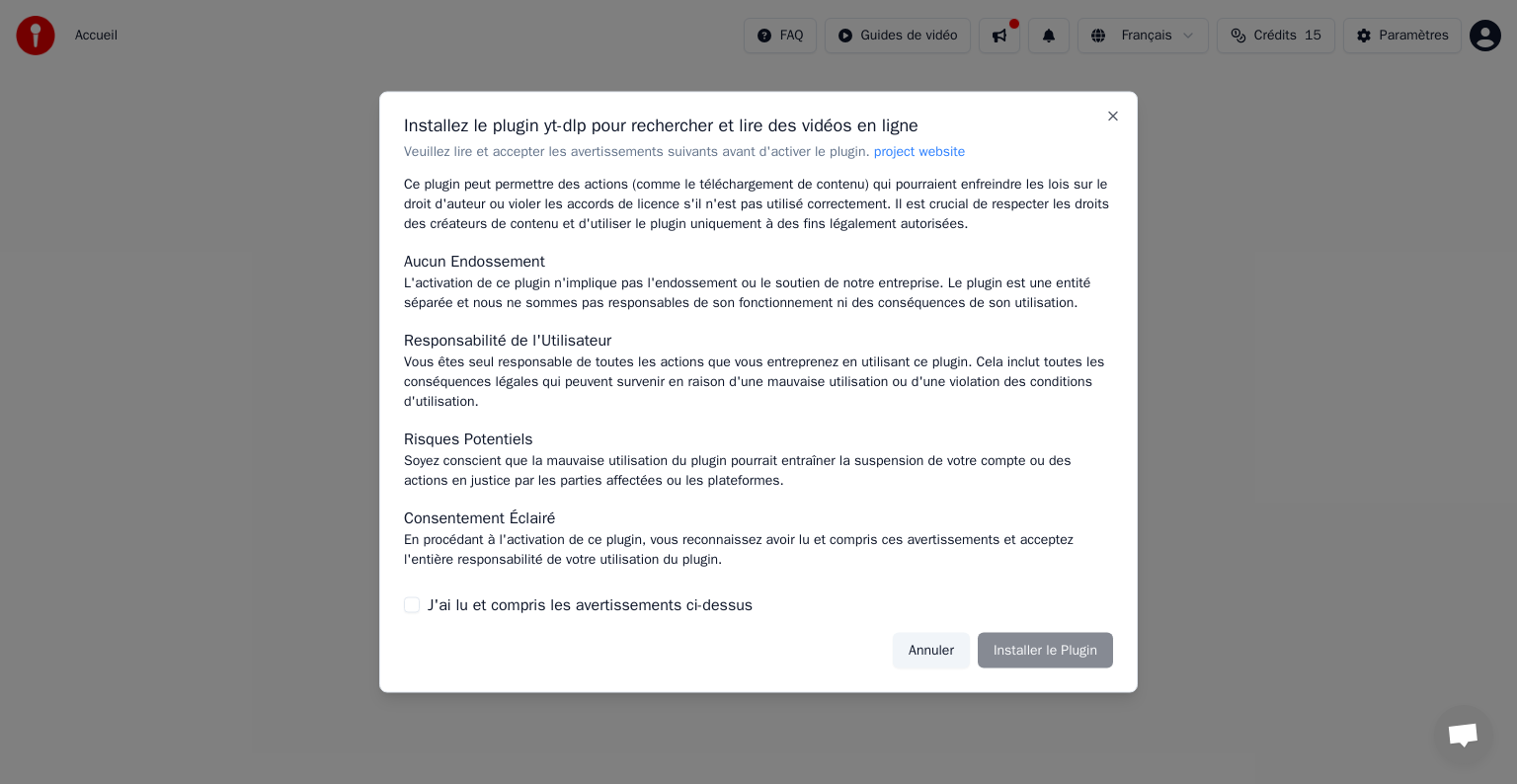 click on "J'ai lu et compris les avertissements ci-dessus" at bounding box center [590, 604] 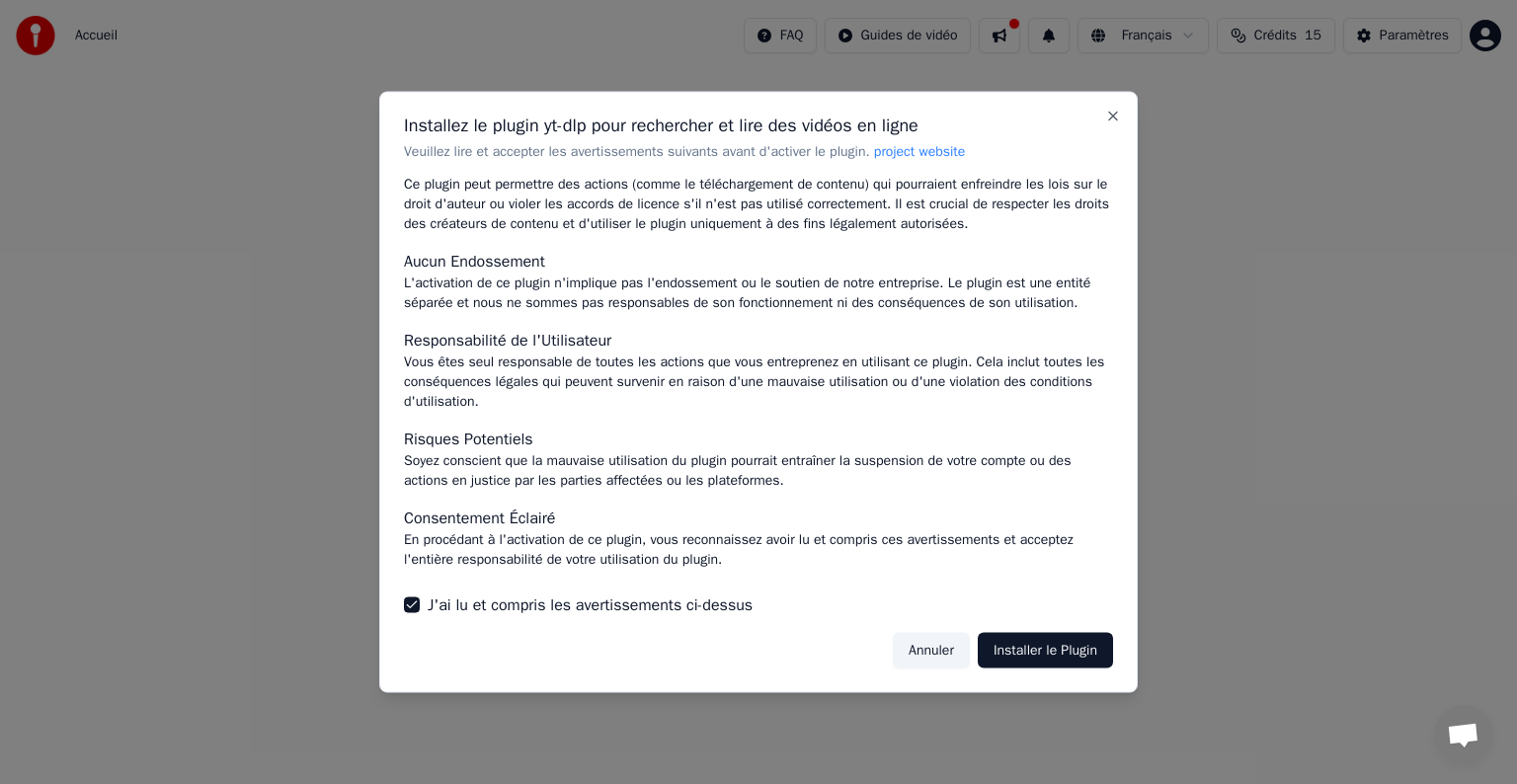 click on "Annuler" at bounding box center [931, 650] 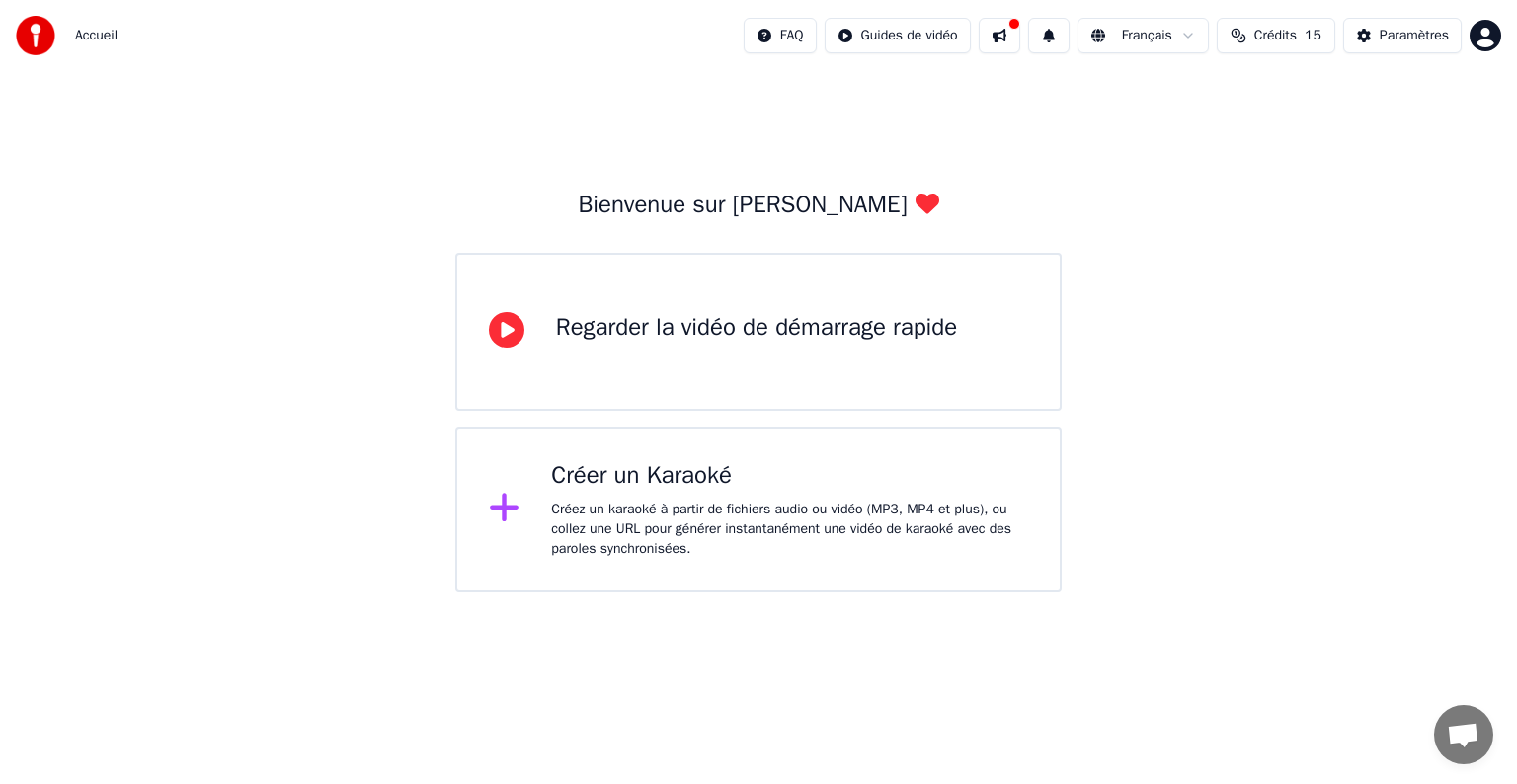 click on "Créer un Karaoké Créez un karaoké à partir de fichiers audio ou vidéo (MP3, MP4 et plus), ou collez une URL pour générer instantanément une vidéo de karaoké avec des paroles synchronisées." at bounding box center [758, 510] 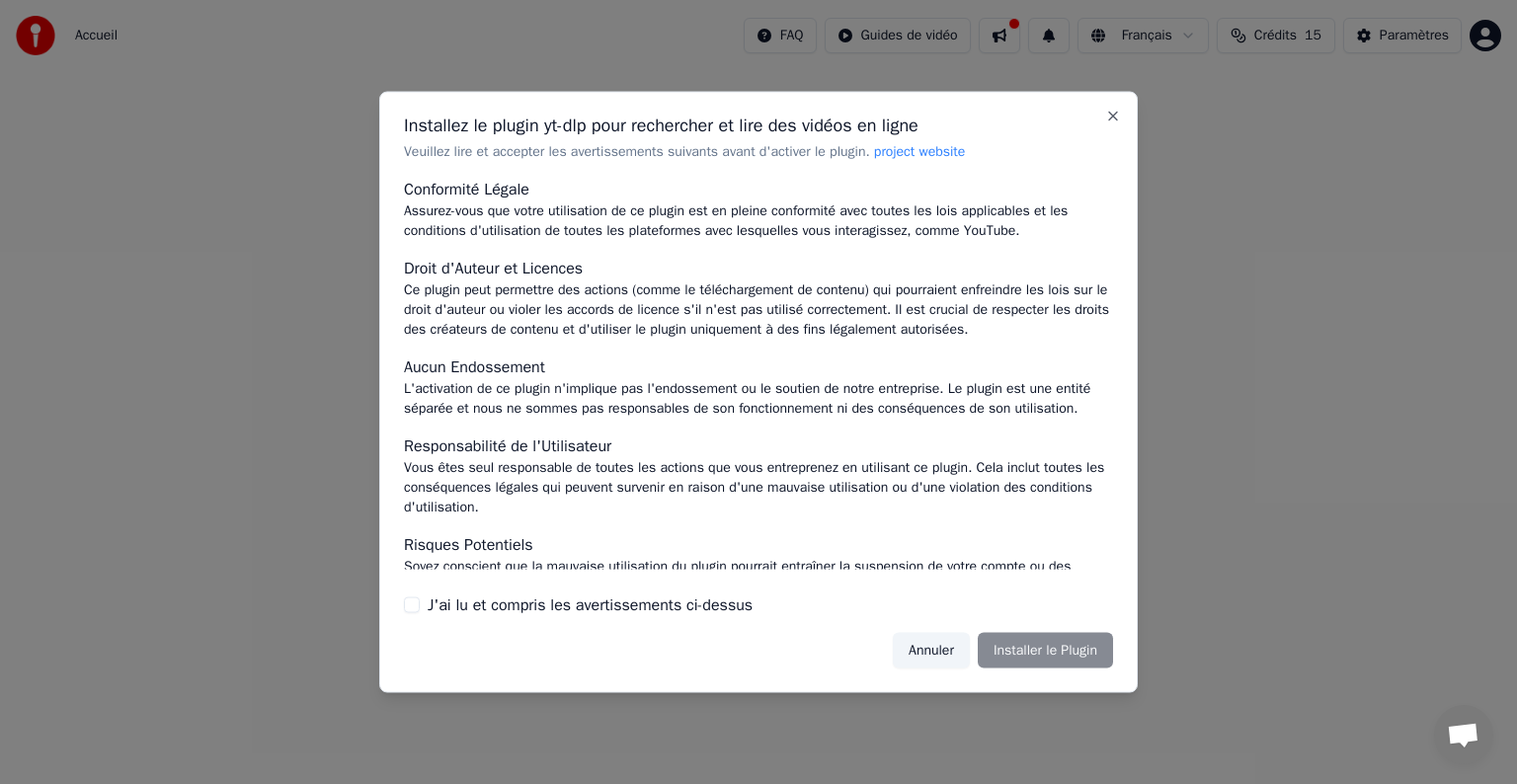 scroll, scrollTop: 106, scrollLeft: 0, axis: vertical 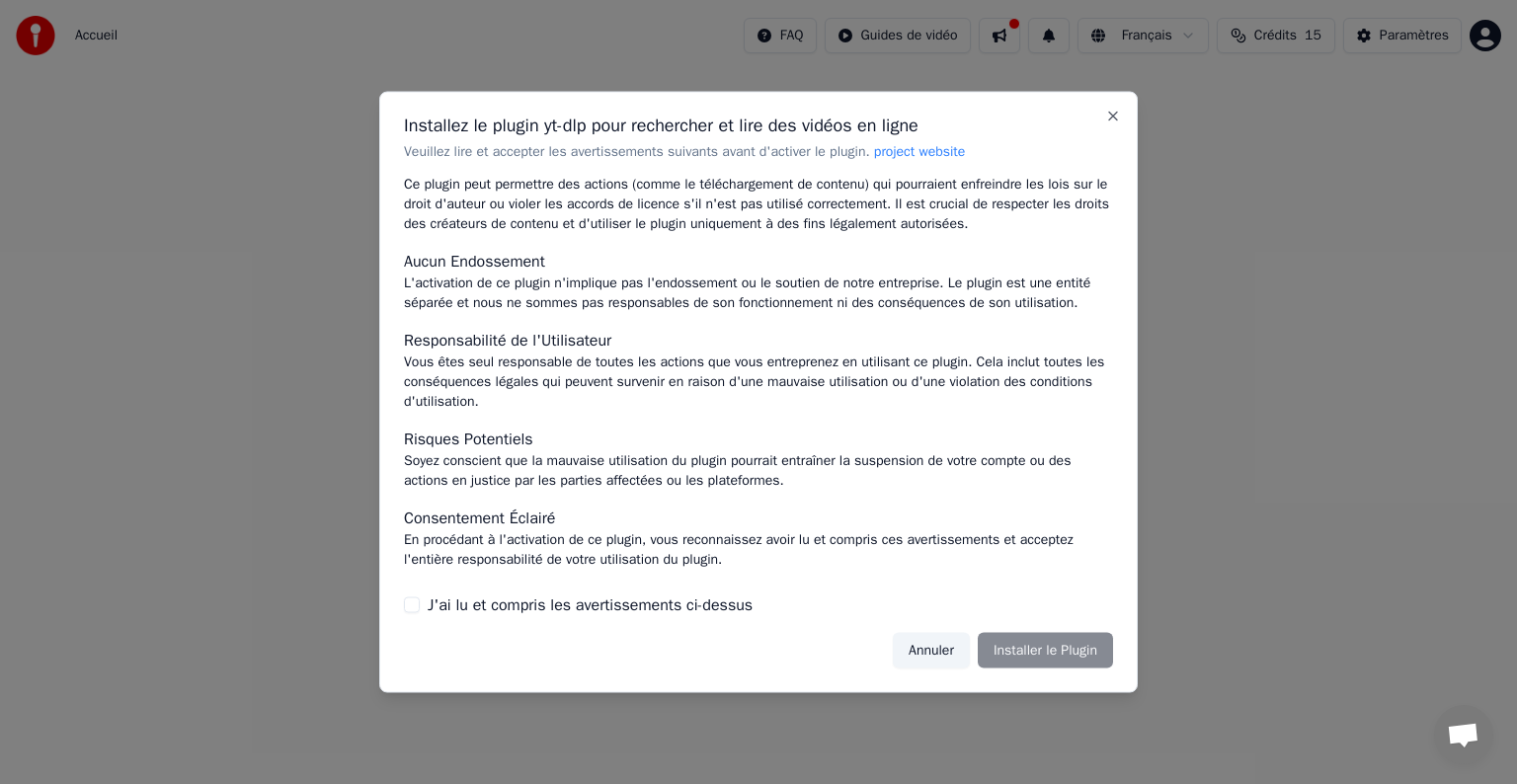 click on "Installez le plugin yt-dlp pour rechercher et lire des vidéos en ligne" at bounding box center (758, 125) 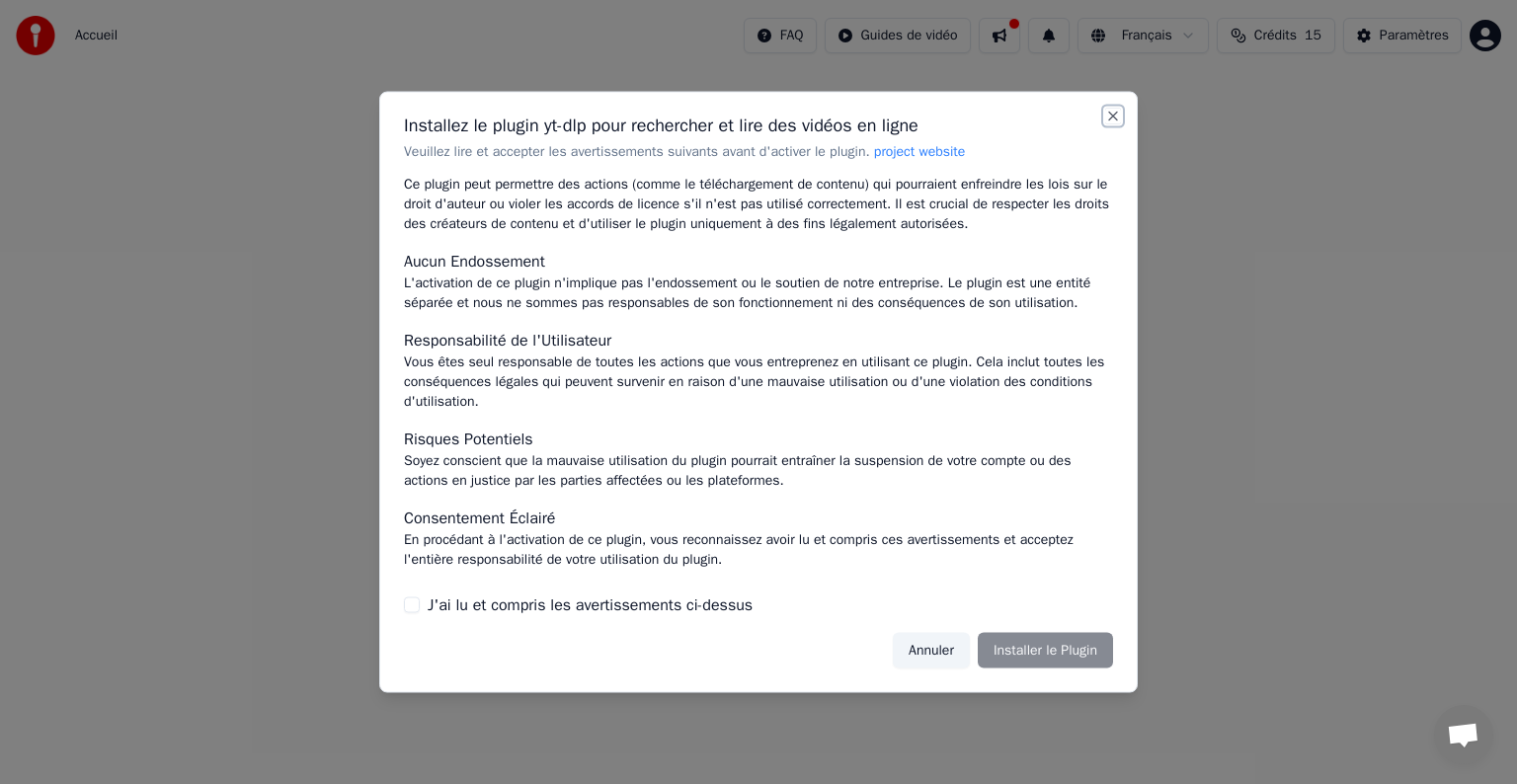click on "Close" at bounding box center (1113, 117) 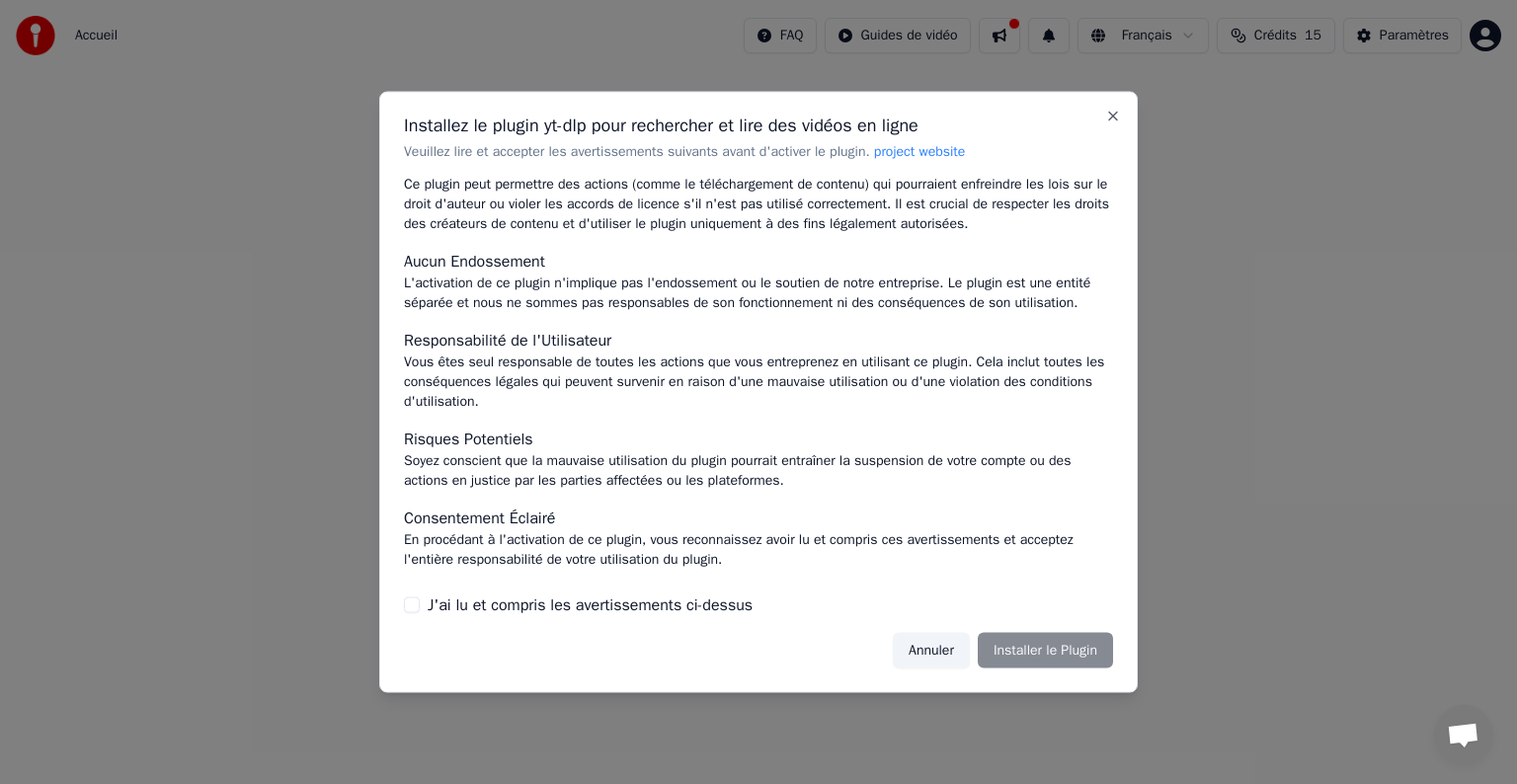 click on "Installez le plugin yt-dlp pour rechercher et lire des vidéos en ligne Veuillez lire et accepter les avertissements suivants avant d'activer le plugin.   project website Conformité Légale Assurez-vous que votre utilisation de ce plugin est en pleine conformité avec toutes les lois applicables et les conditions d'utilisation de toutes les plateformes avec lesquelles vous interagissez, comme YouTube. Droit d'Auteur et Licences Ce plugin peut permettre des actions (comme le téléchargement de contenu) qui pourraient enfreindre les lois sur le droit d'auteur ou violer les accords de licence s'il n'est pas utilisé correctement. Il est crucial de respecter les droits des créateurs de contenu et d'utiliser le plugin uniquement à des fins légalement autorisées. Aucun Endossement L'activation de ce plugin n'implique pas l'endossement ou le soutien de notre entreprise. Le plugin est une entité séparée et nous ne sommes pas responsables de son fonctionnement ni des conséquences de son utilisation. Annuler" at bounding box center (758, 392) 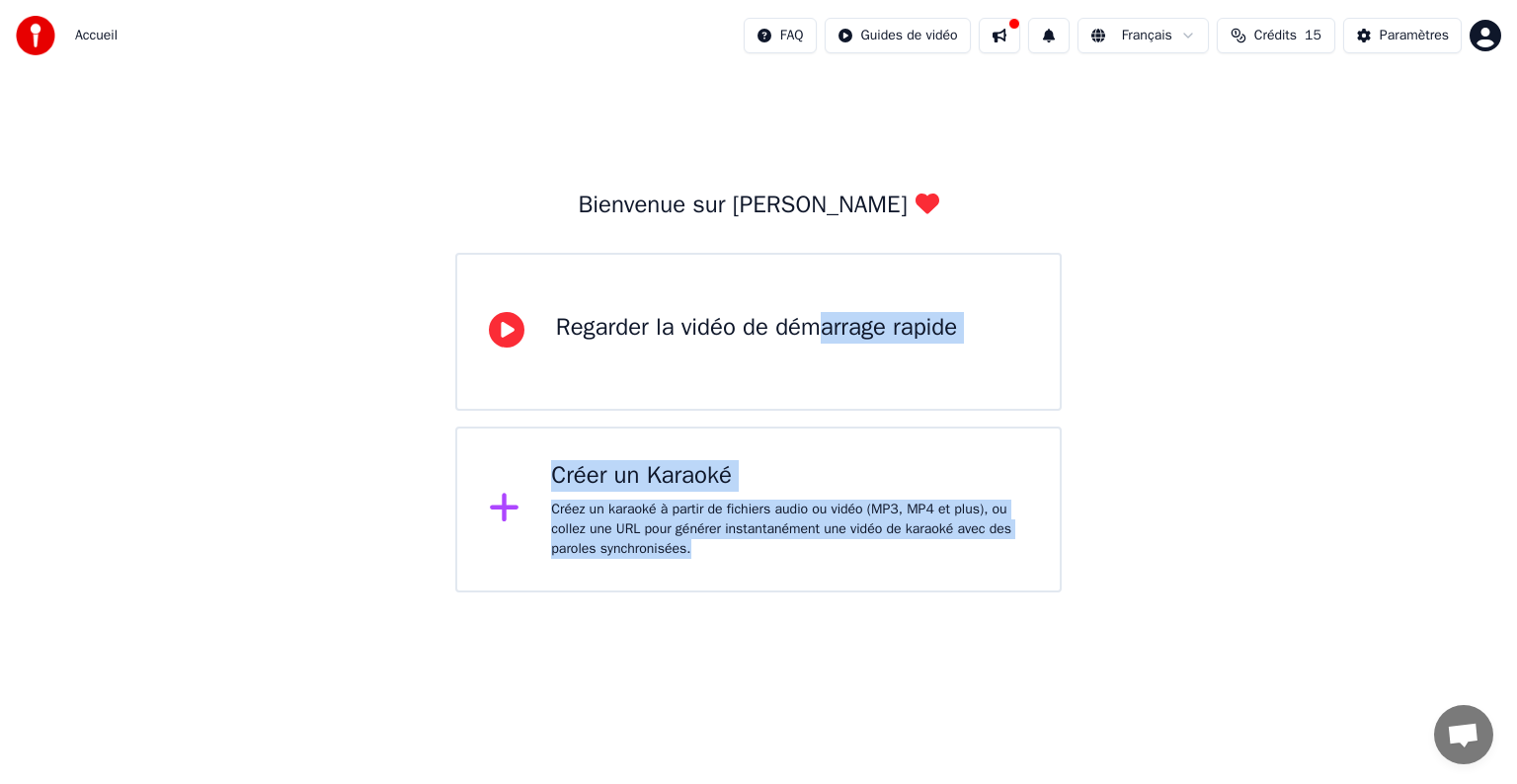 drag, startPoint x: 901, startPoint y: 658, endPoint x: 823, endPoint y: 319, distance: 347.8577 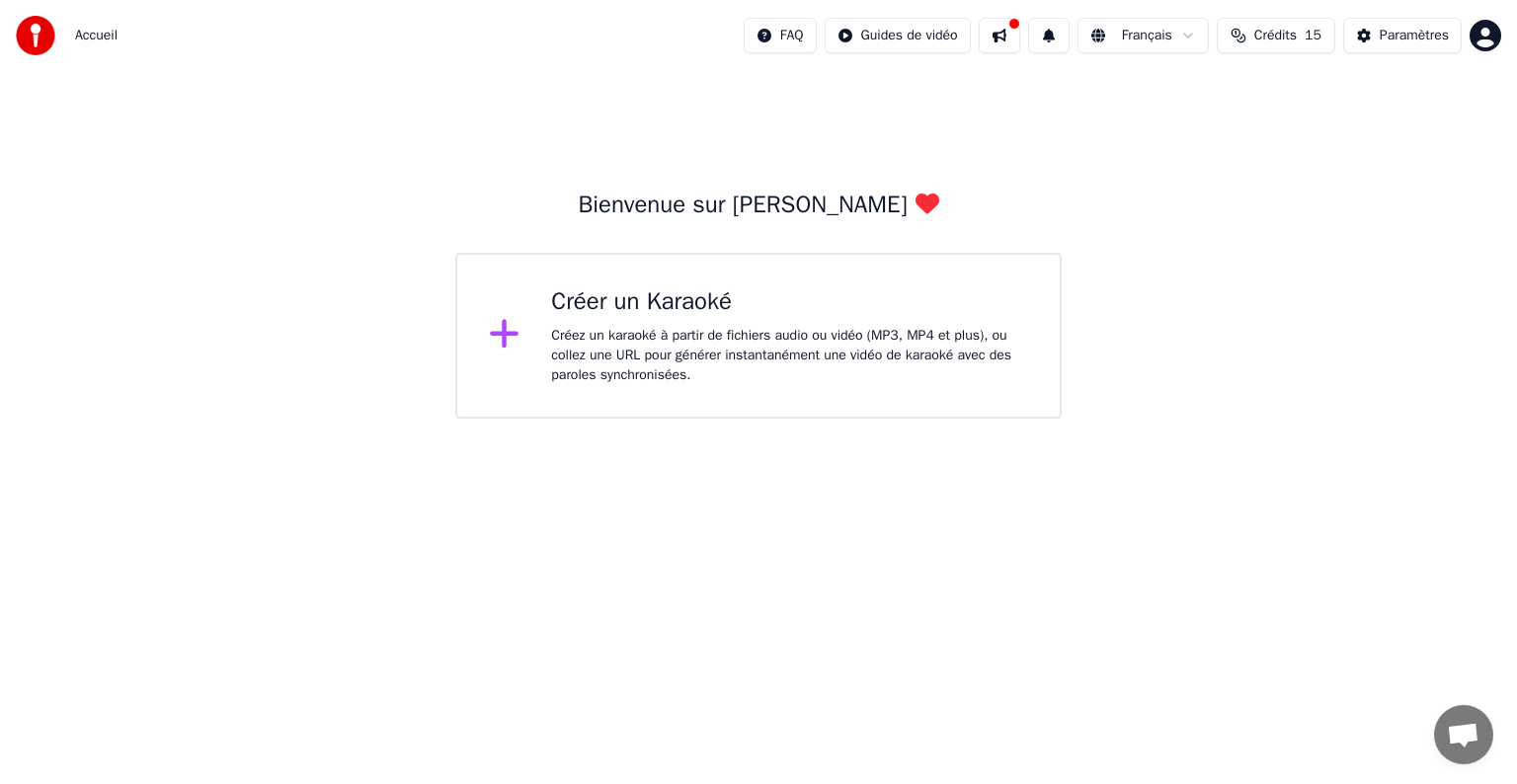 click on "Créer un Karaoké" at bounding box center [789, 302] 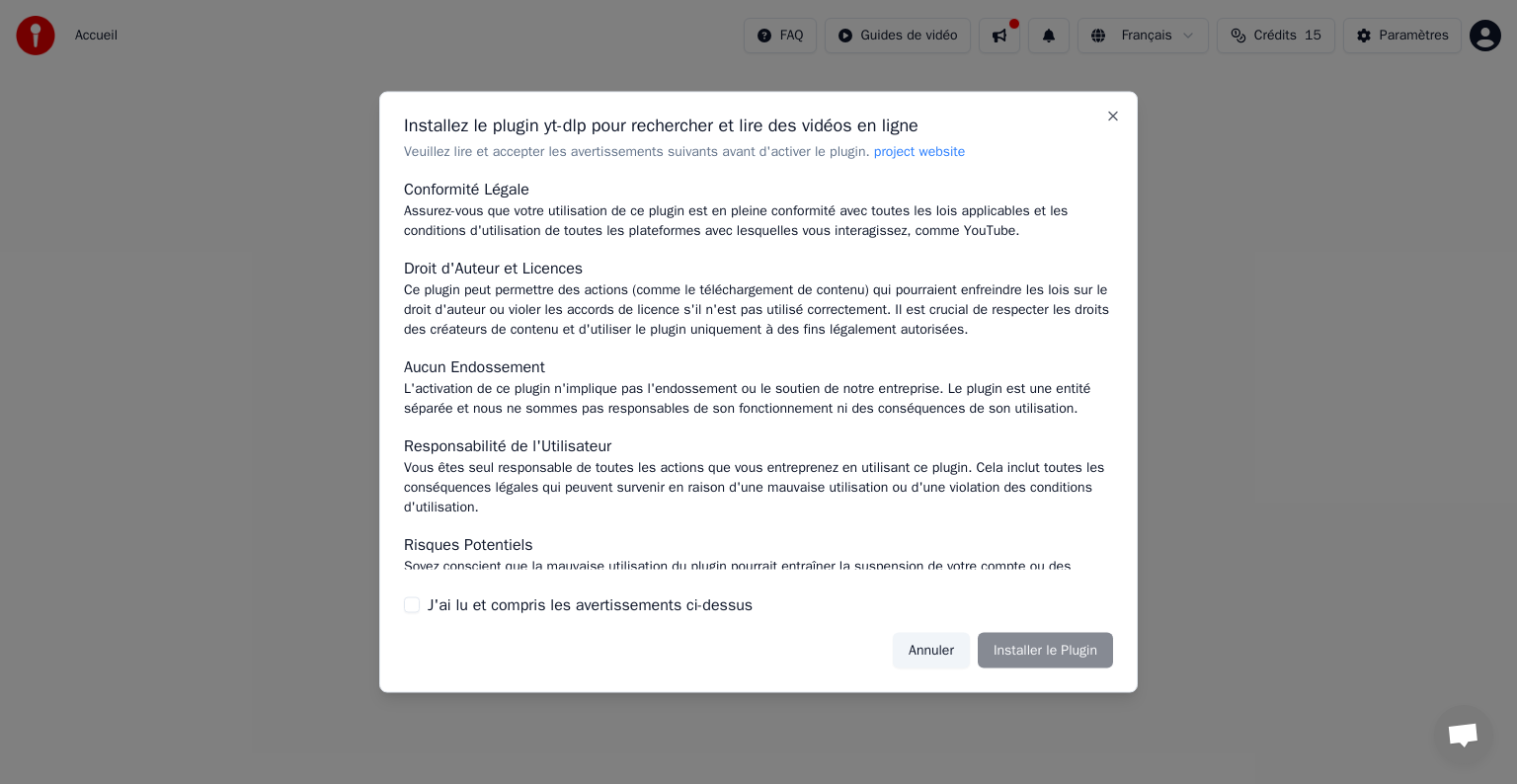 click on "Ce plugin peut permettre des actions (comme le téléchargement de contenu) qui pourraient enfreindre les lois sur le droit d'auteur ou violer les accords de licence s'il n'est pas utilisé correctement. Il est crucial de respecter les droits des créateurs de contenu et d'utiliser le plugin uniquement à des fins légalement autorisées." at bounding box center [758, 309] 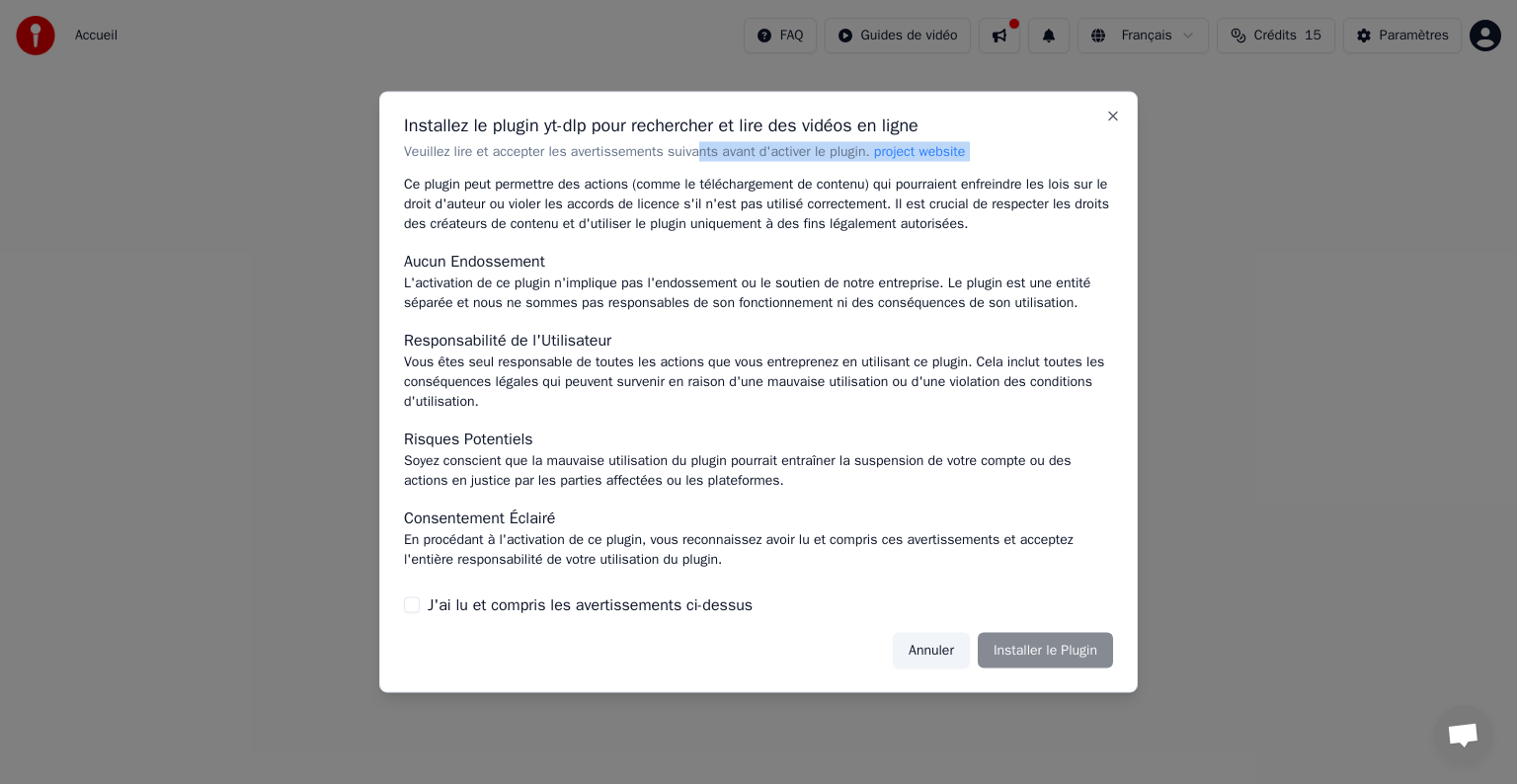 scroll, scrollTop: 0, scrollLeft: 0, axis: both 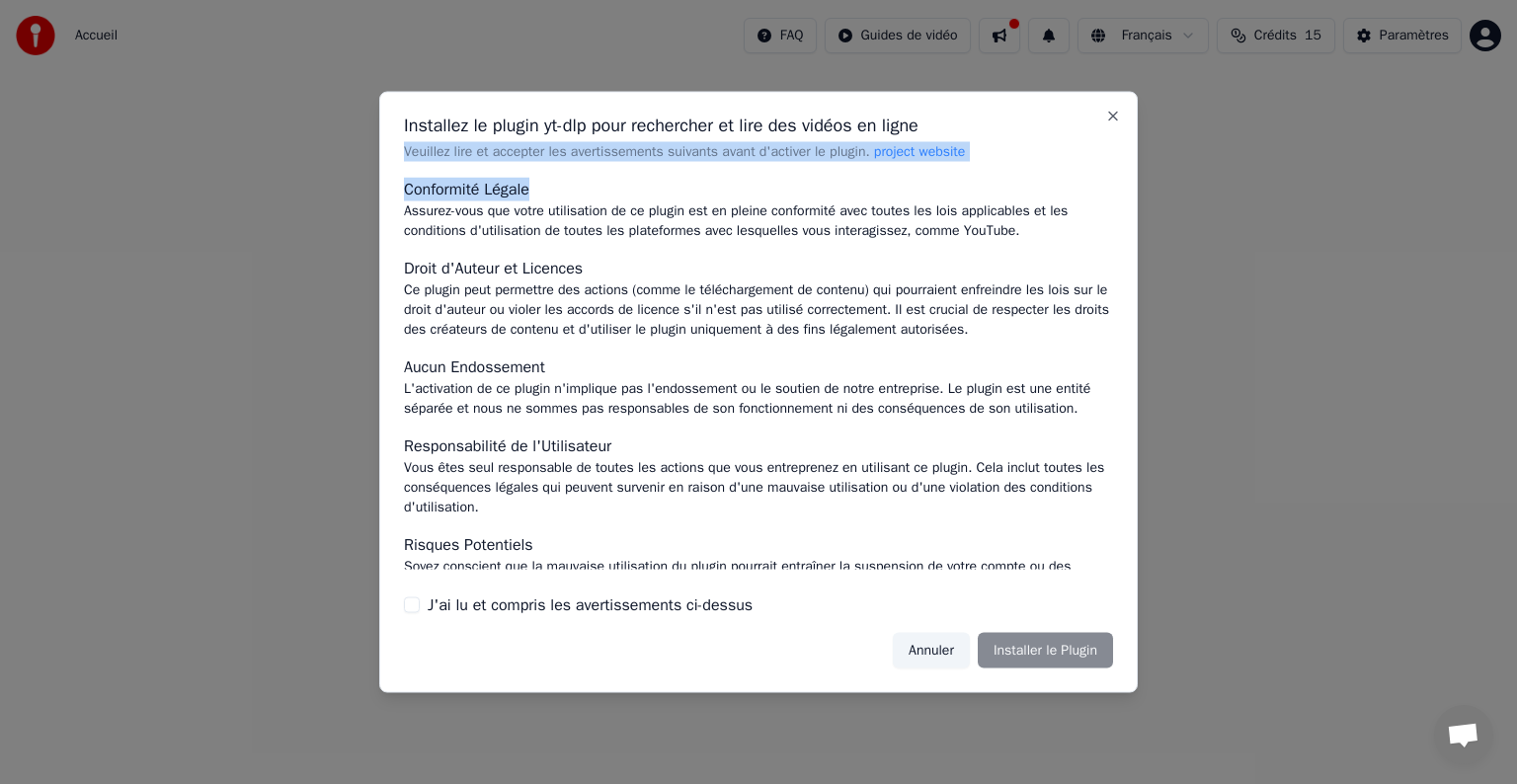 drag, startPoint x: 581, startPoint y: 192, endPoint x: 388, endPoint y: 151, distance: 197.30687 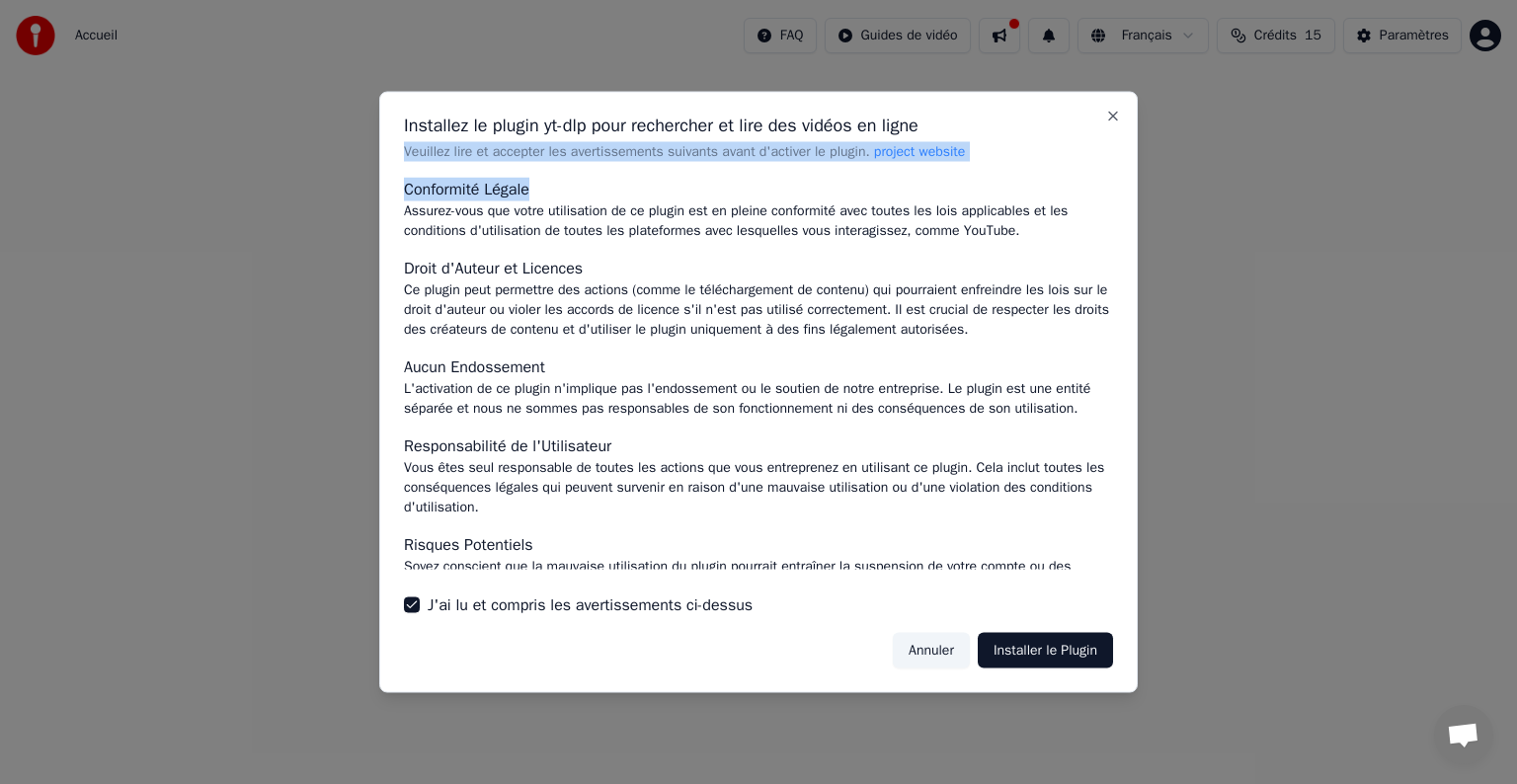 click on "Installer le Plugin" at bounding box center (1045, 650) 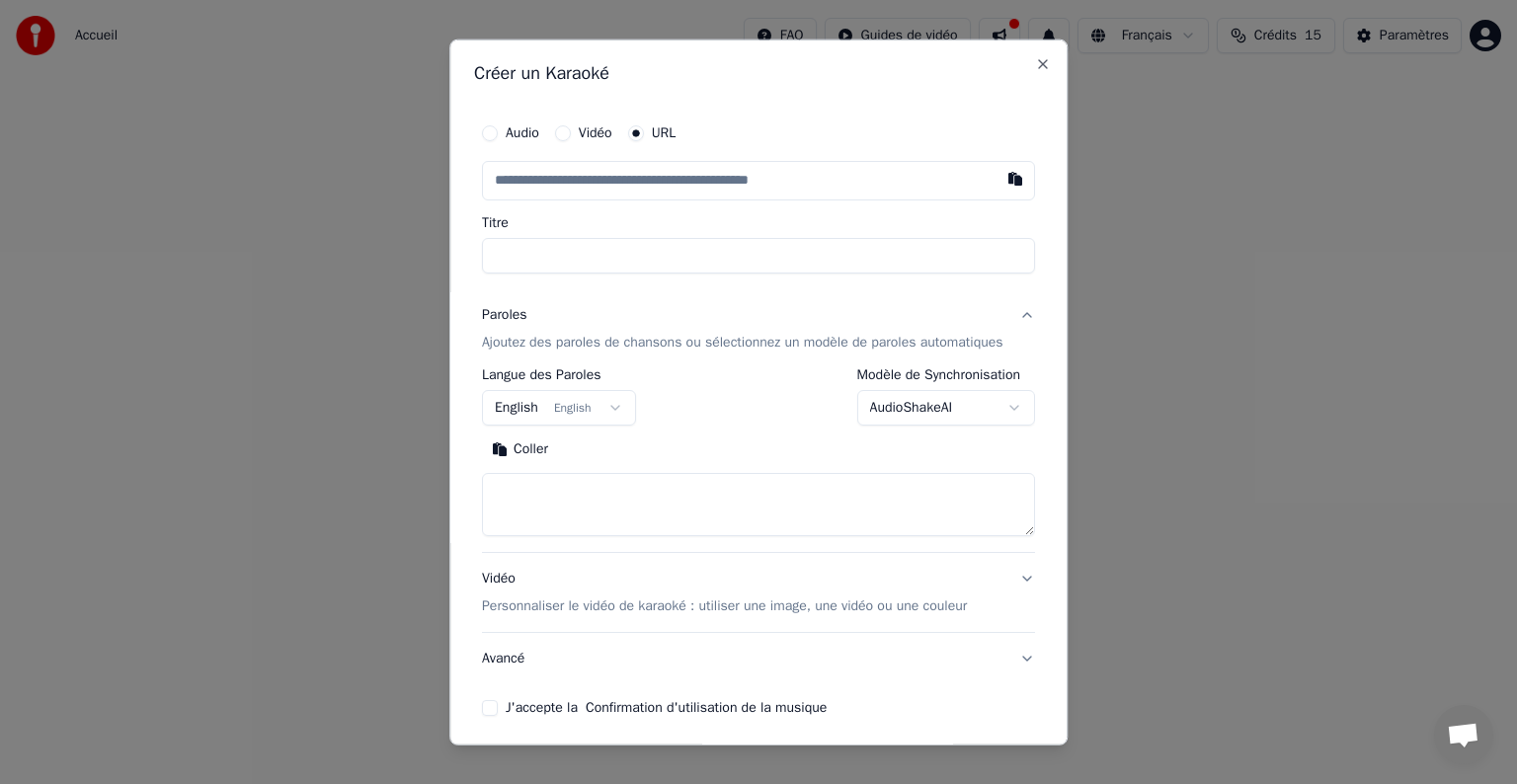 click on "Vidéo" at bounding box center [563, 133] 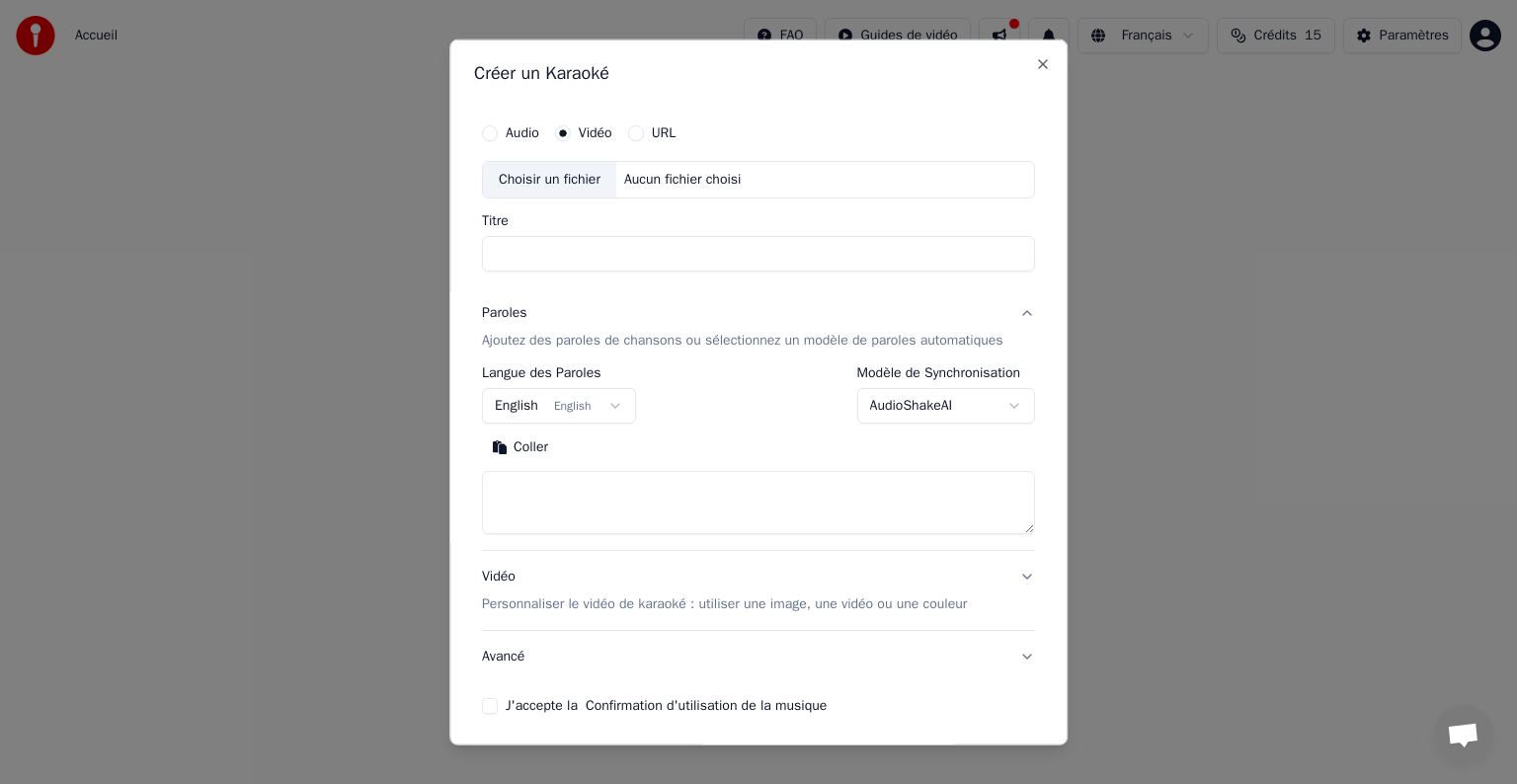 click on "Aucun fichier choisi" at bounding box center (682, 180) 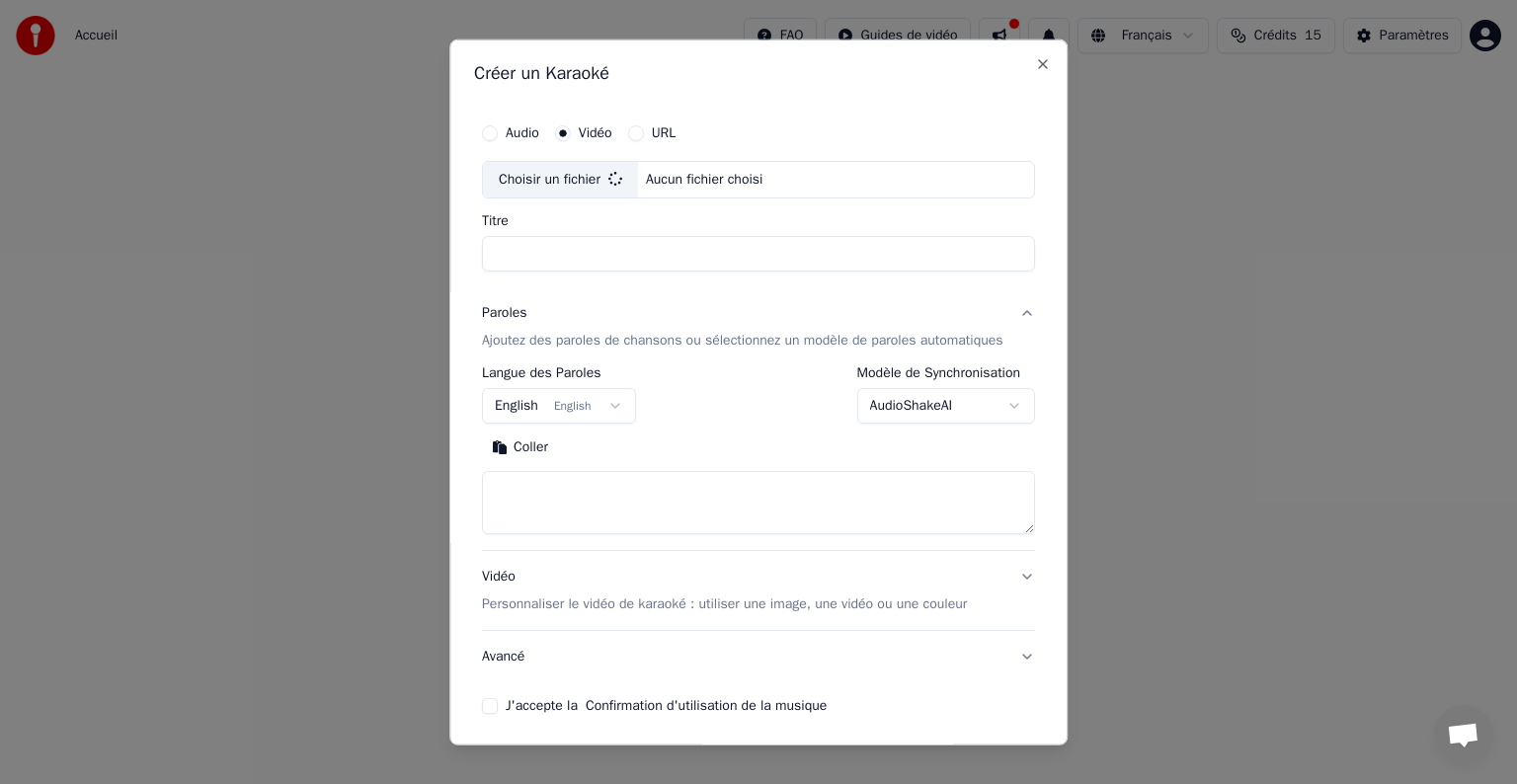 type on "**********" 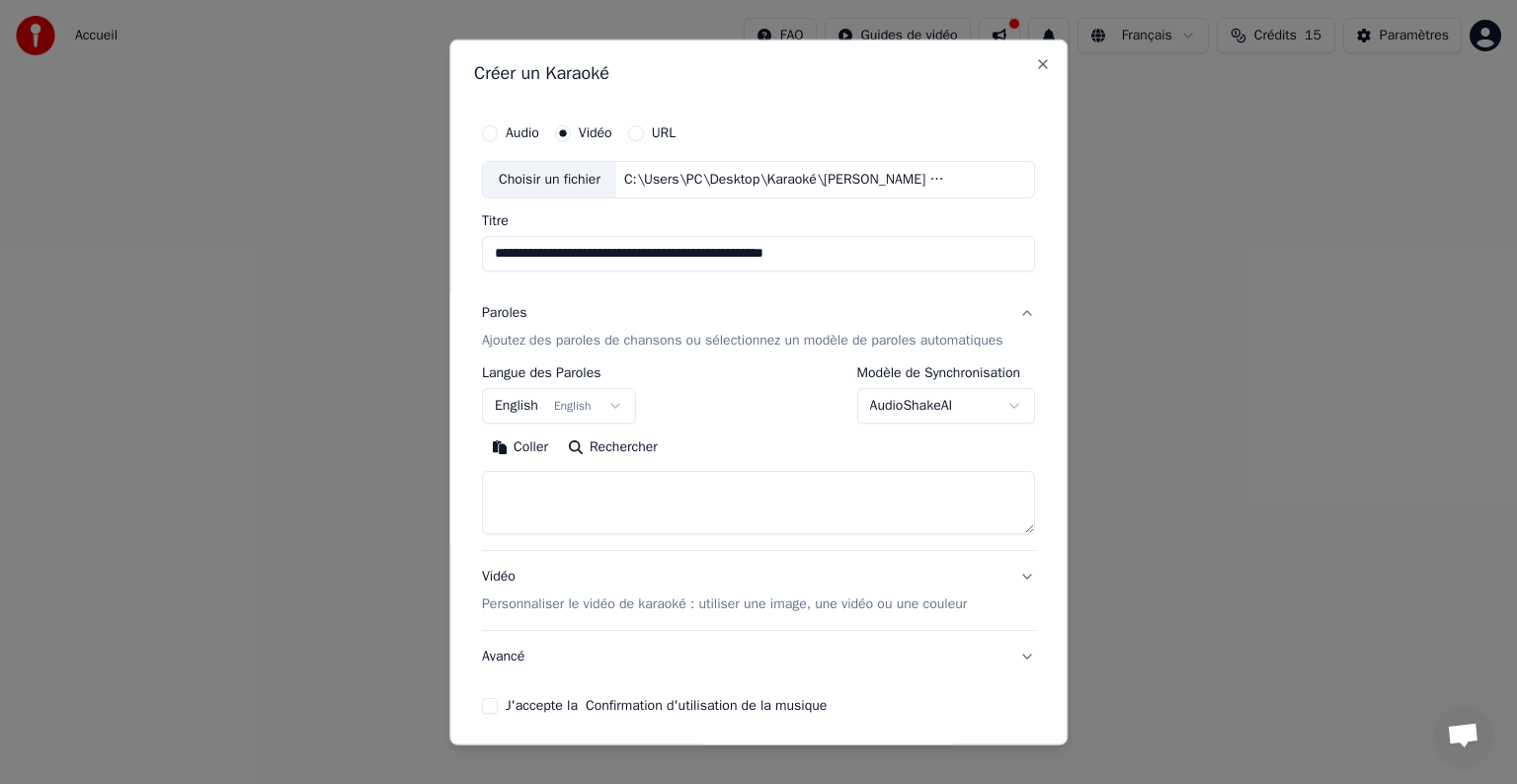 click at bounding box center [758, 503] 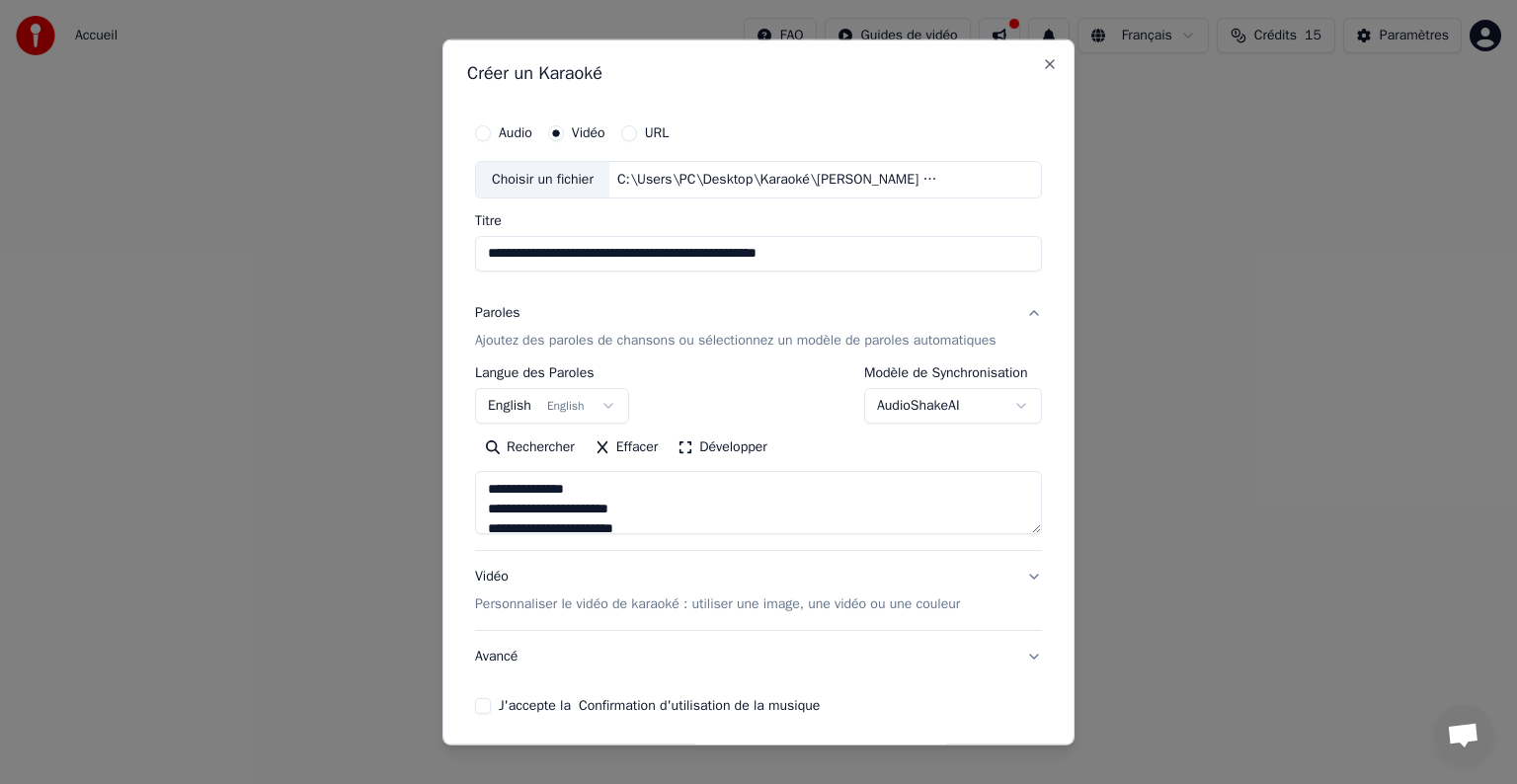 scroll, scrollTop: 320, scrollLeft: 0, axis: vertical 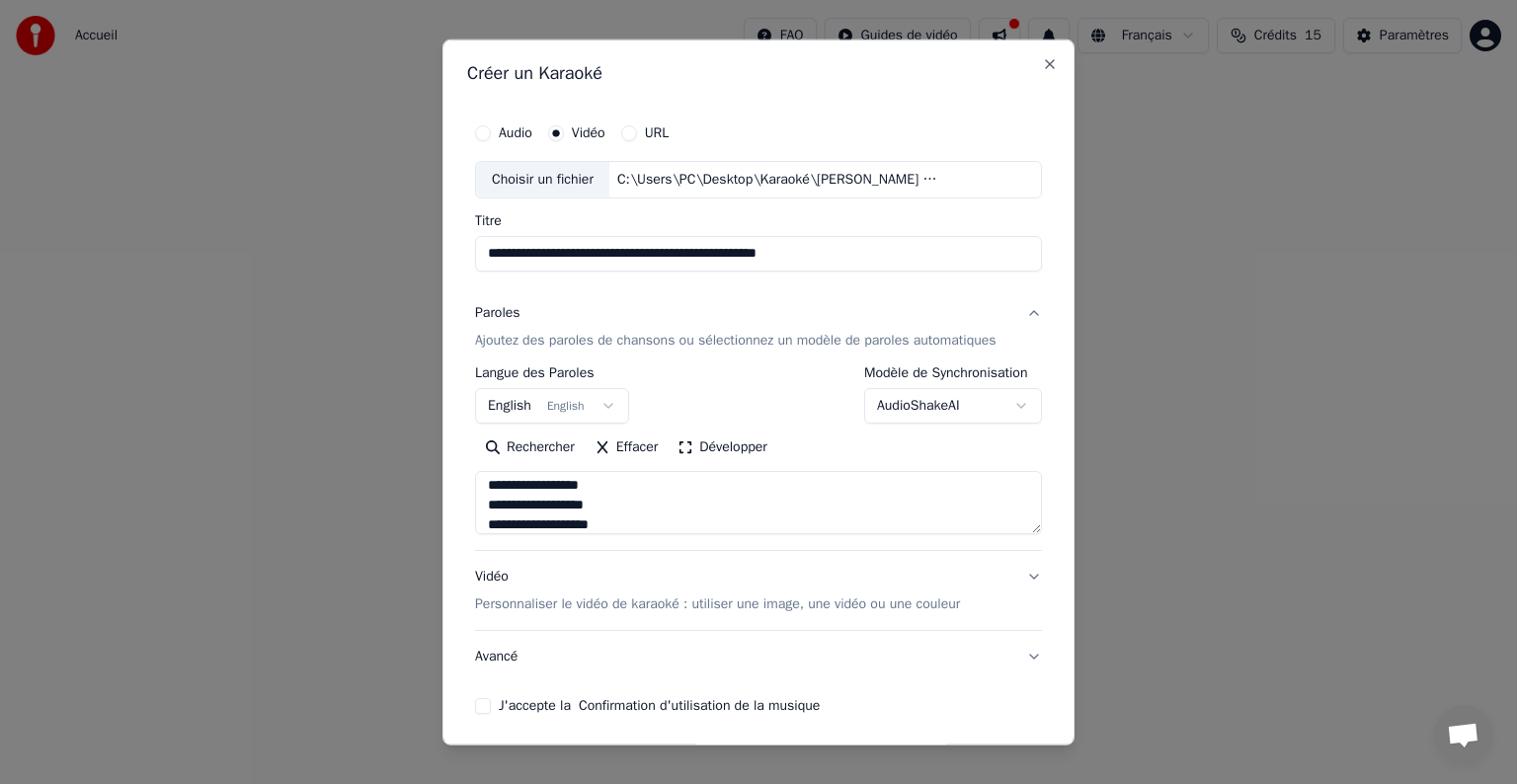 type on "**********" 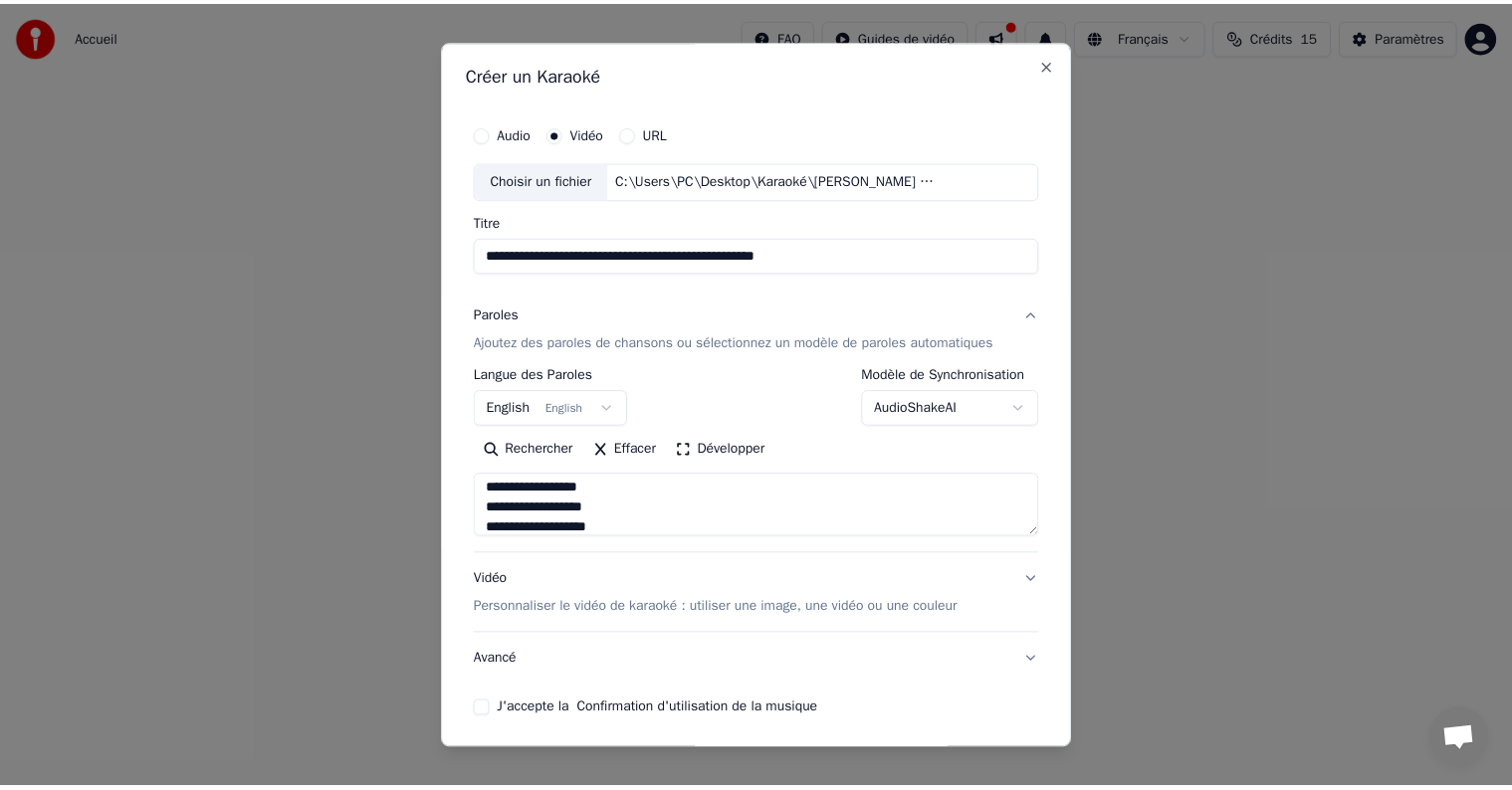 scroll, scrollTop: 76, scrollLeft: 0, axis: vertical 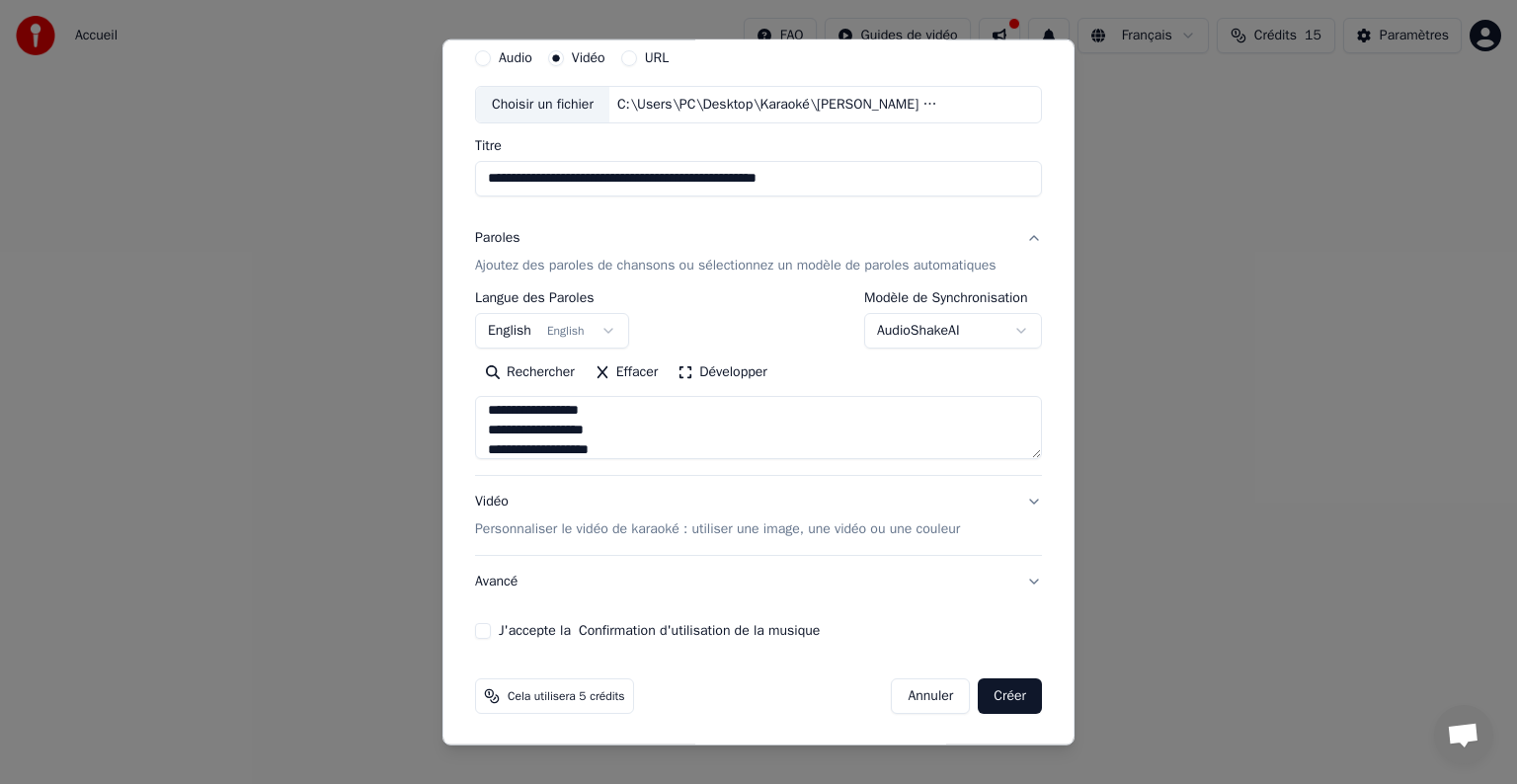click on "**********" at bounding box center [758, 339] 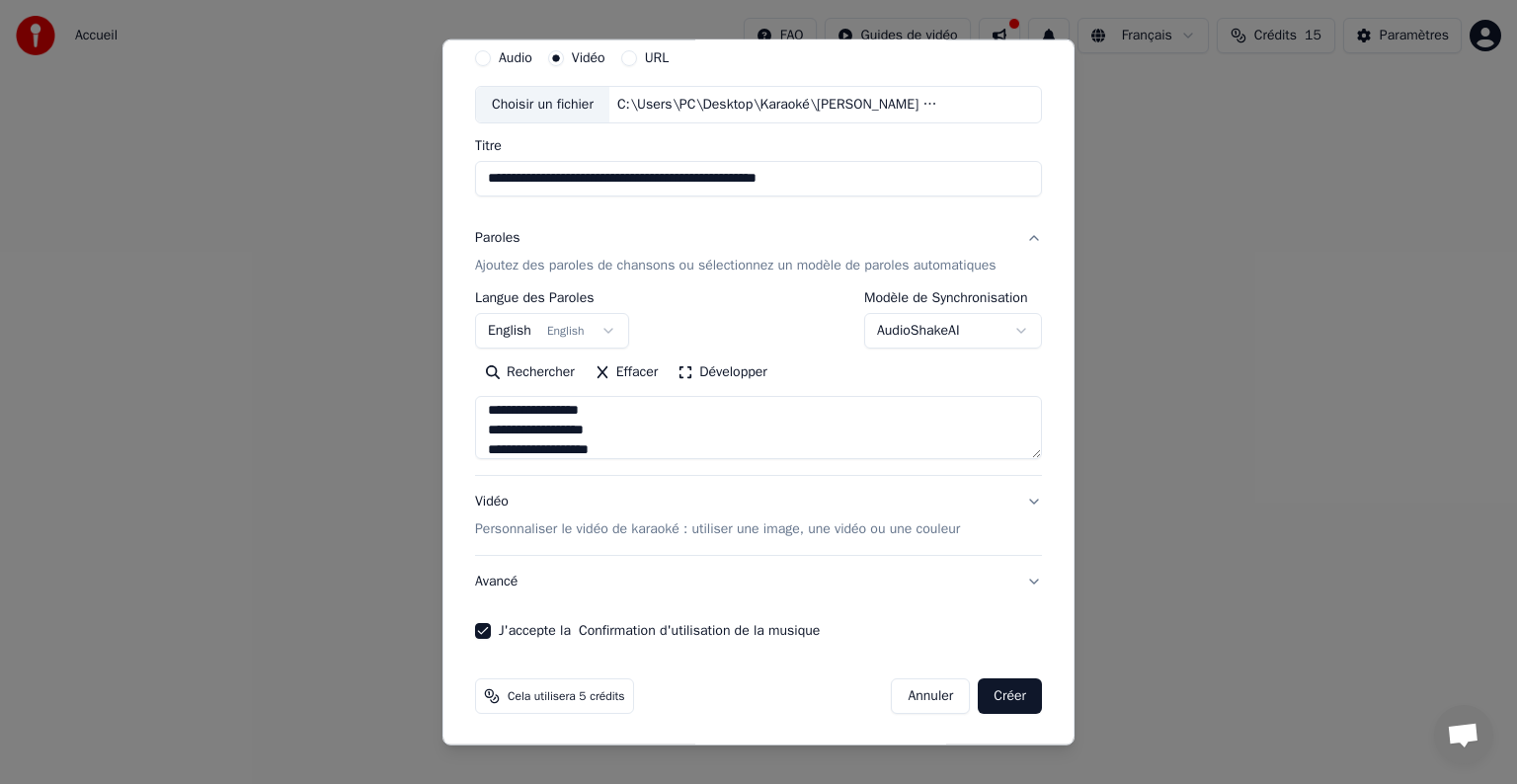click on "Créer" at bounding box center (1009, 696) 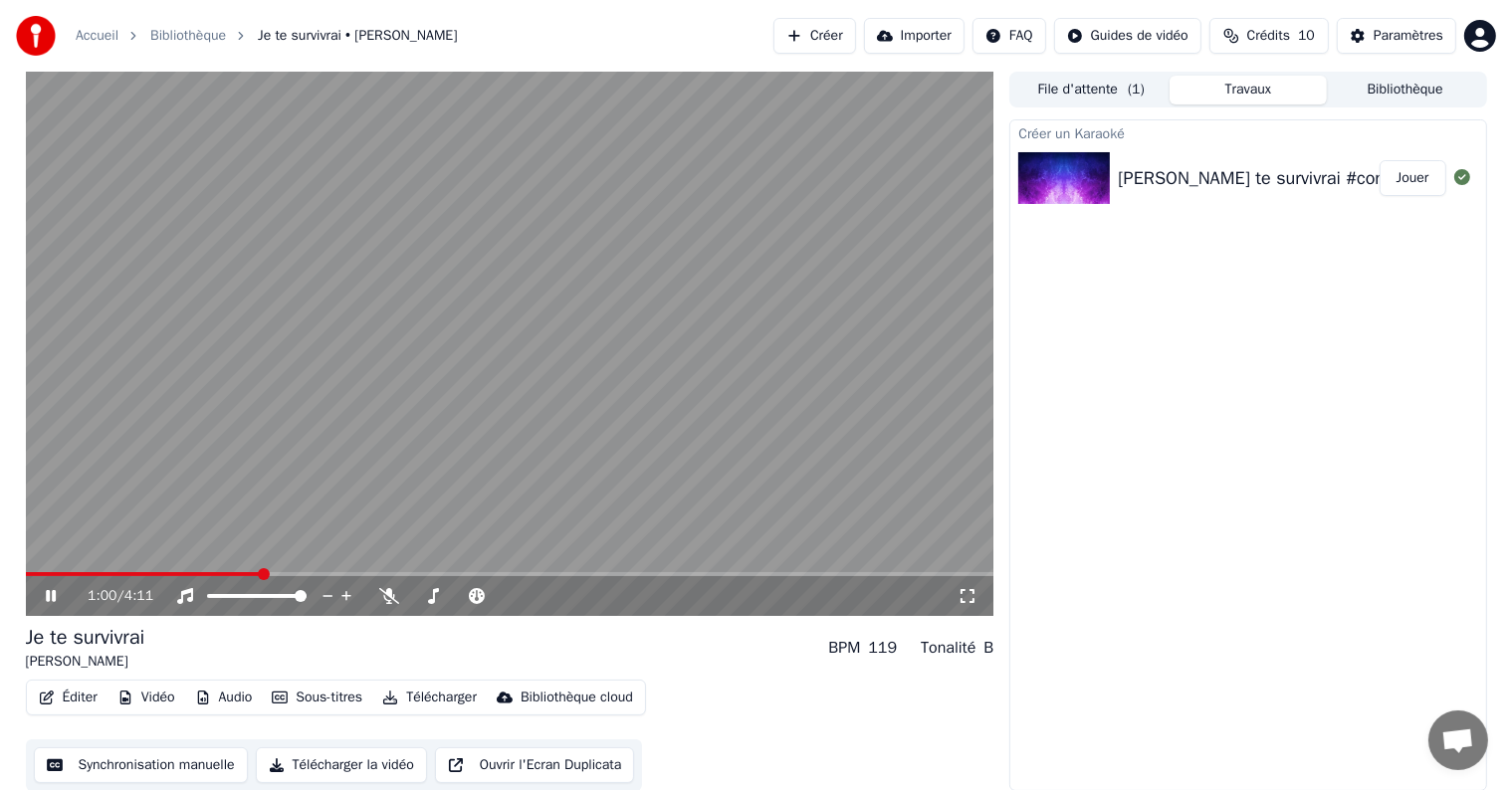 click 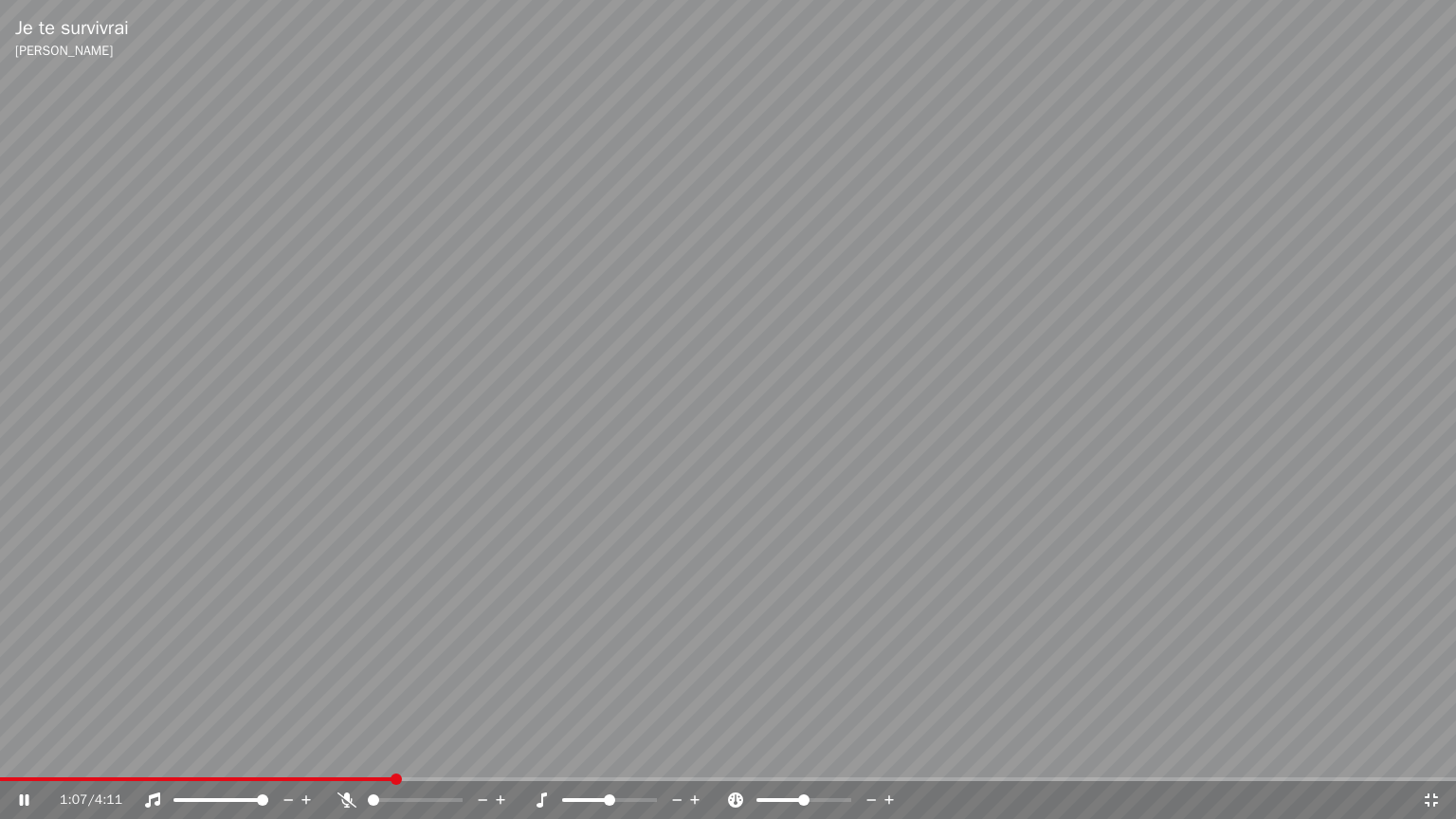click on "Je te survivrai Jean-Pierre François" at bounding box center [728, 38] 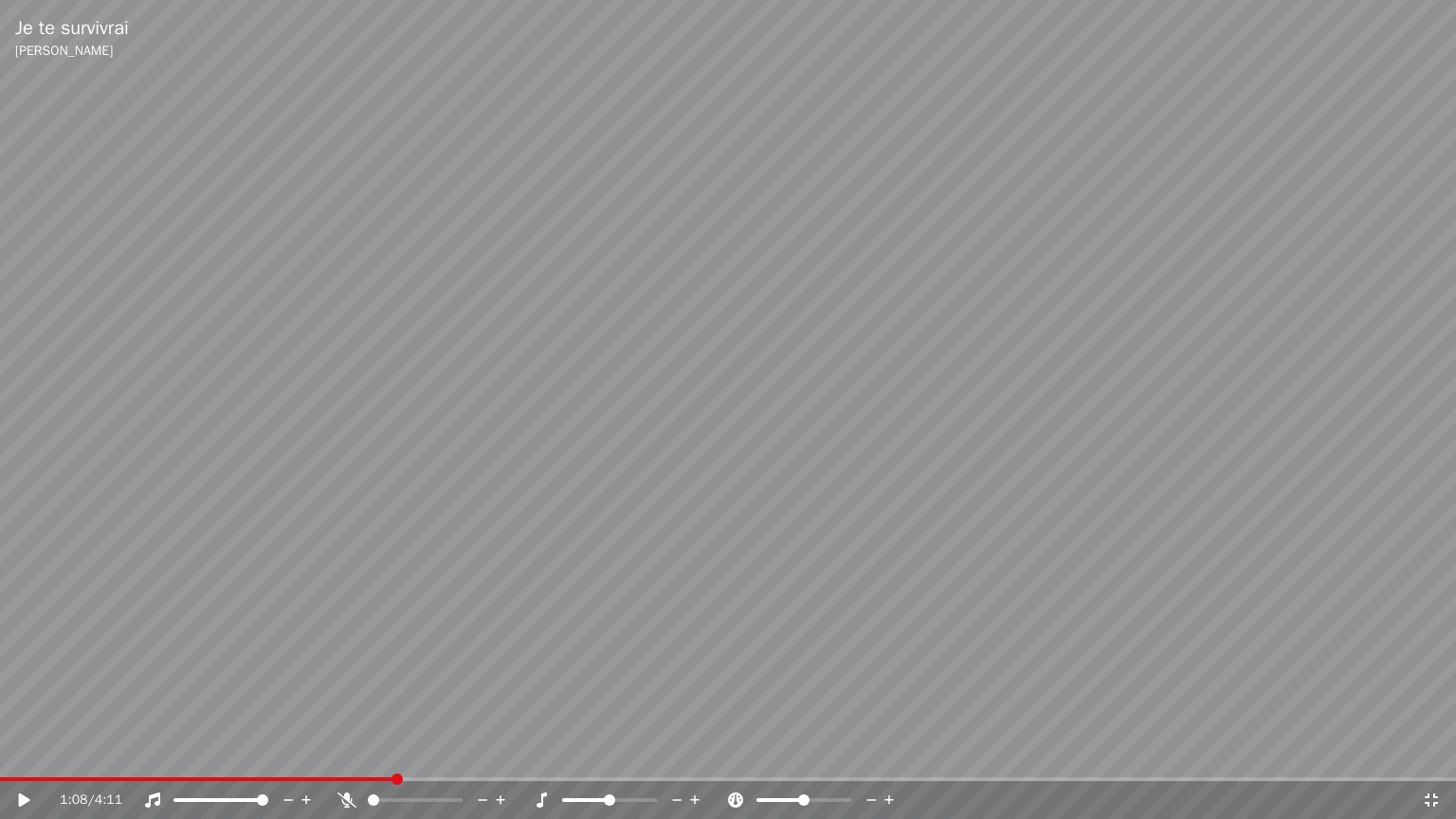click on "Je te survivrai Jean-Pierre François" at bounding box center (728, 38) 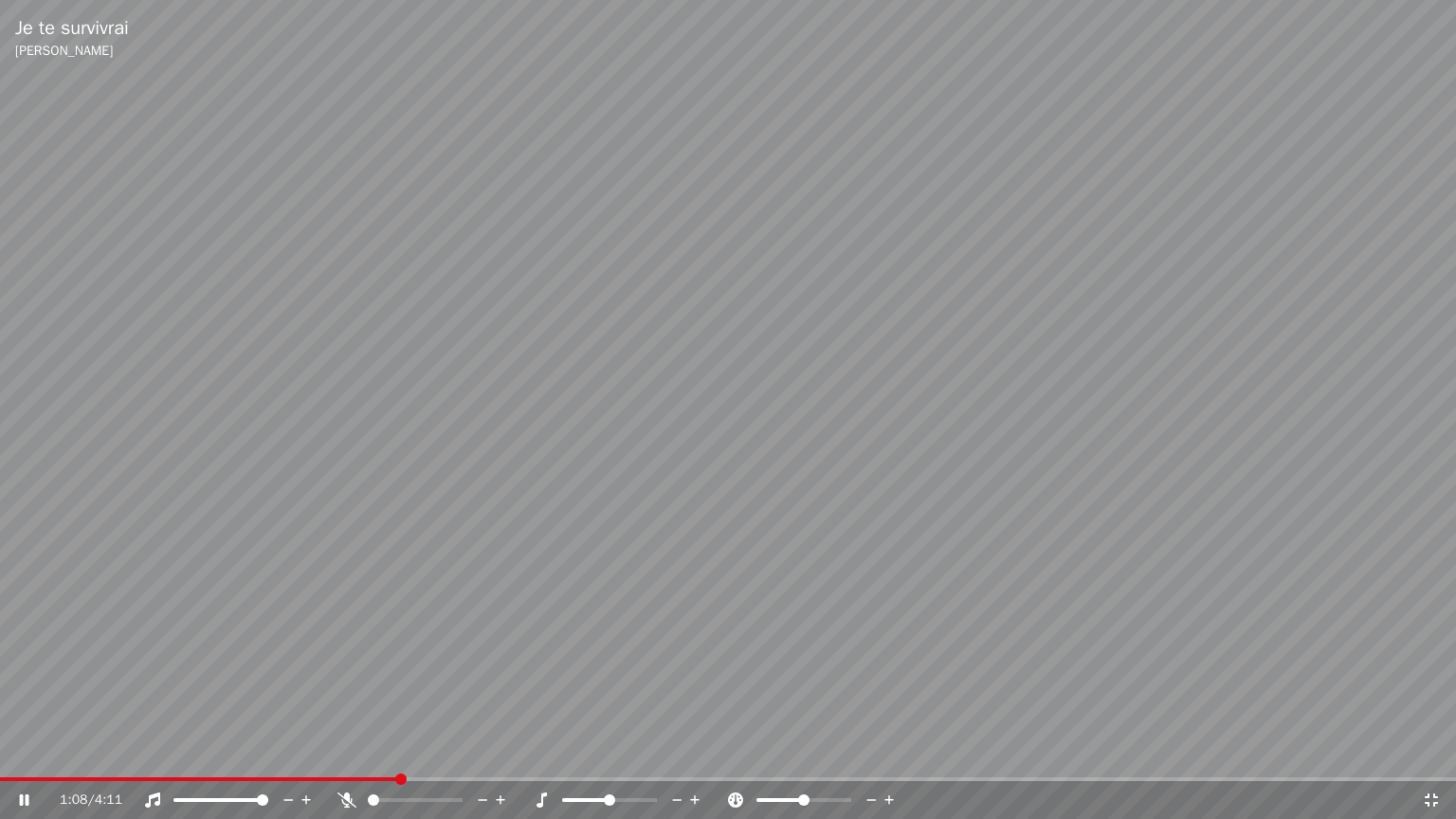 click on "Je te survivrai Jean-Pierre François" at bounding box center [728, 38] 